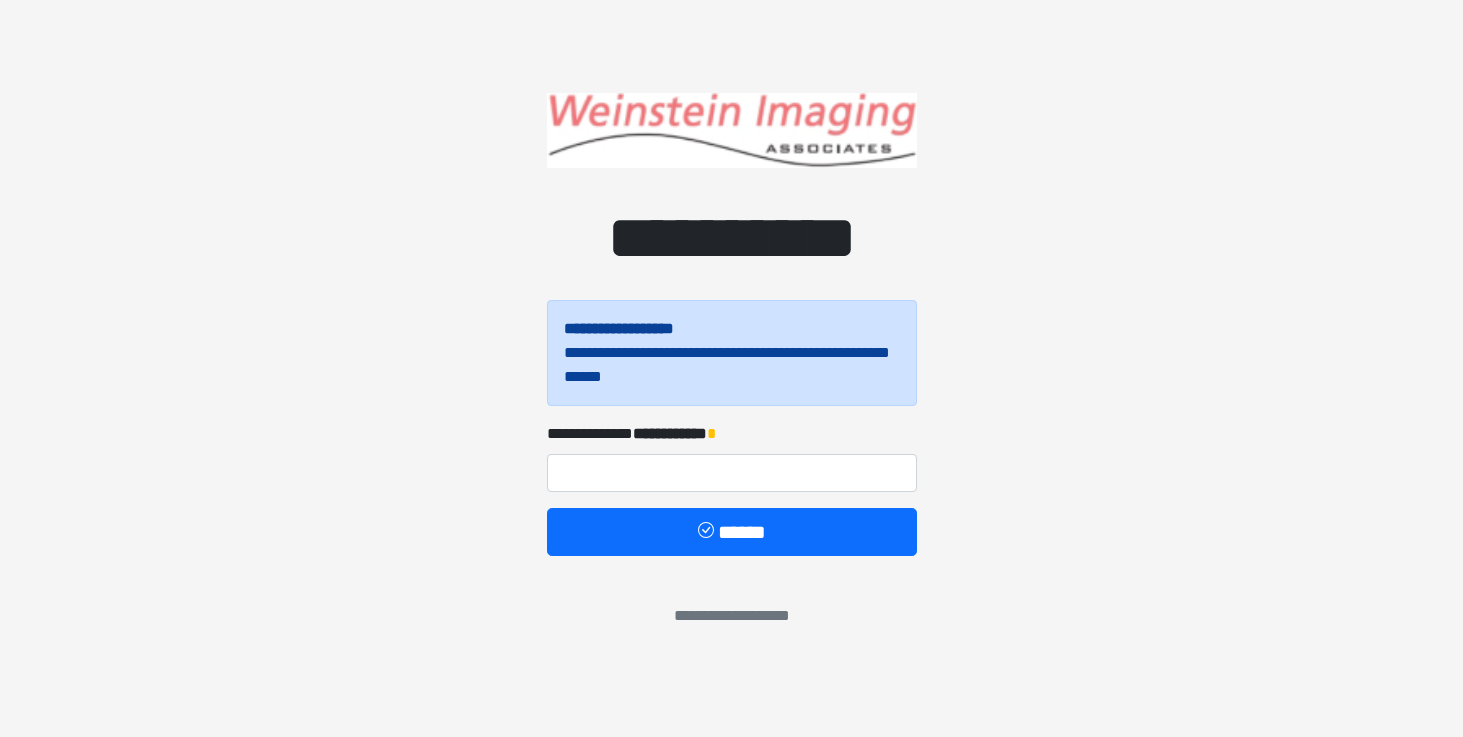scroll, scrollTop: 0, scrollLeft: 0, axis: both 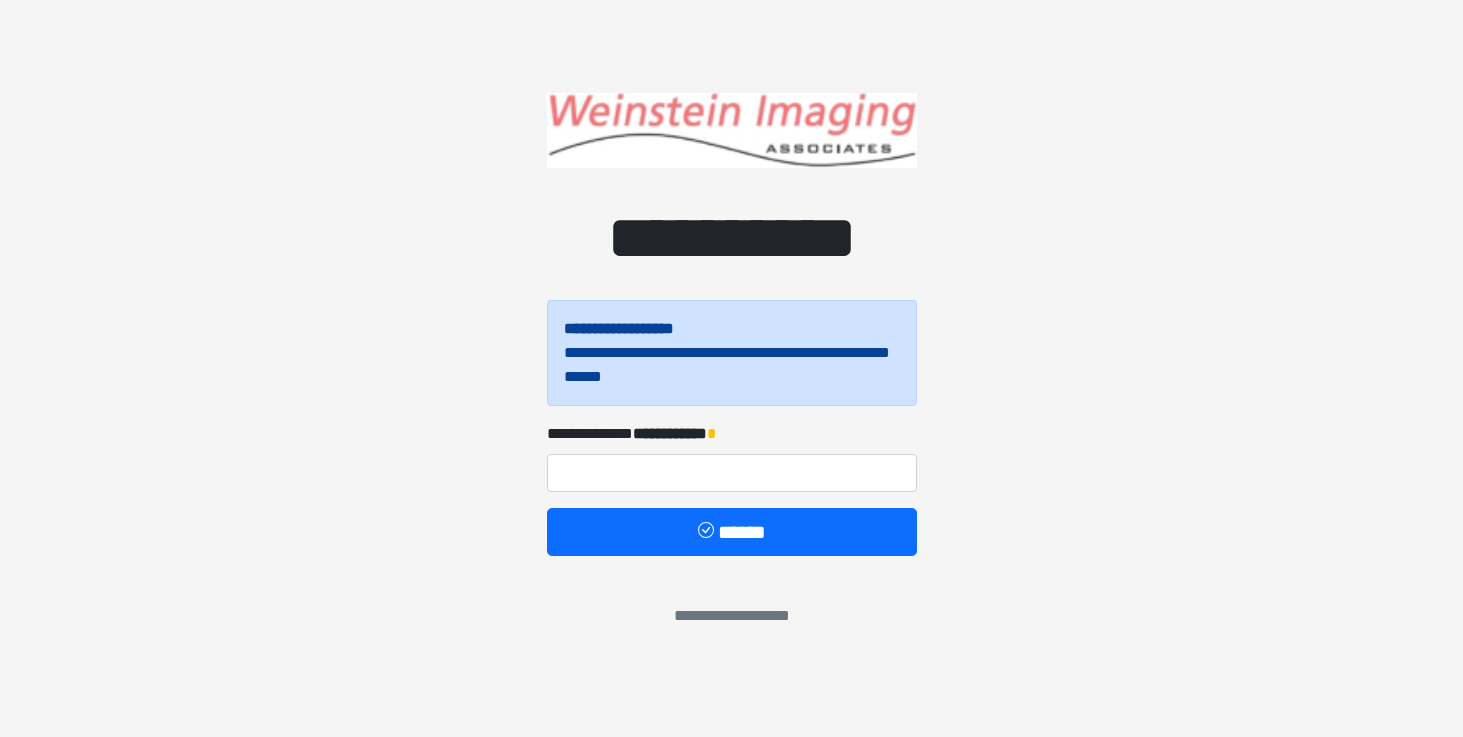 click on "**********" at bounding box center (731, 368) 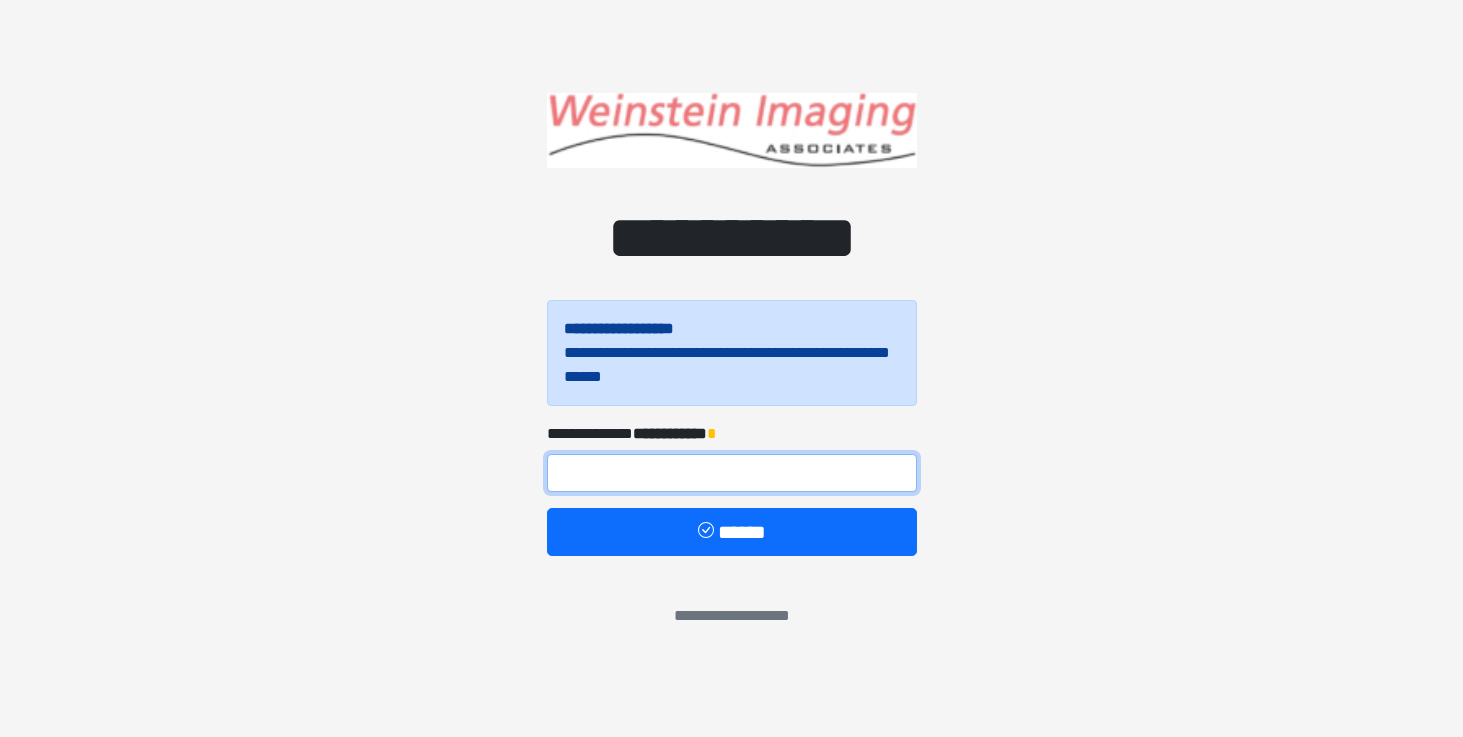 click at bounding box center [732, 473] 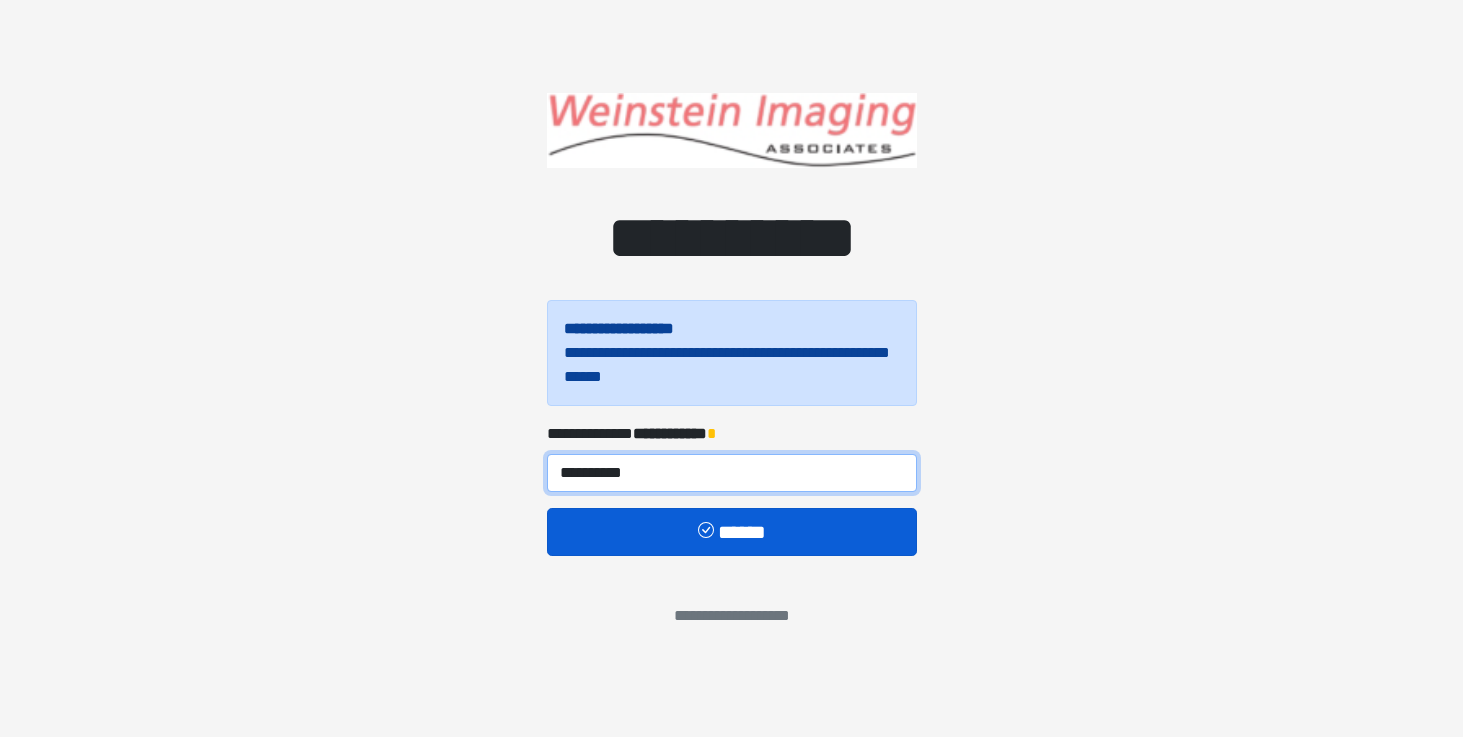 type on "**********" 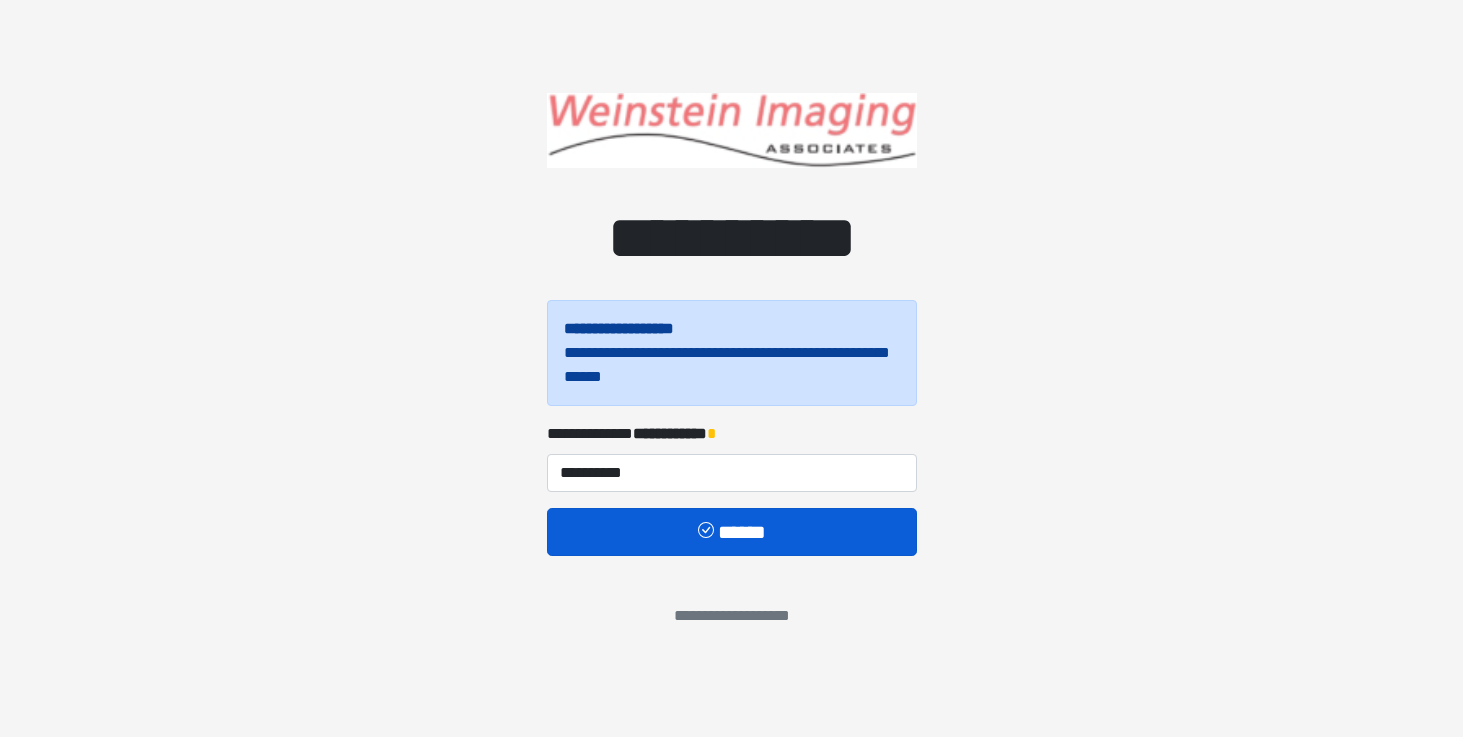 click on "******" at bounding box center [732, 532] 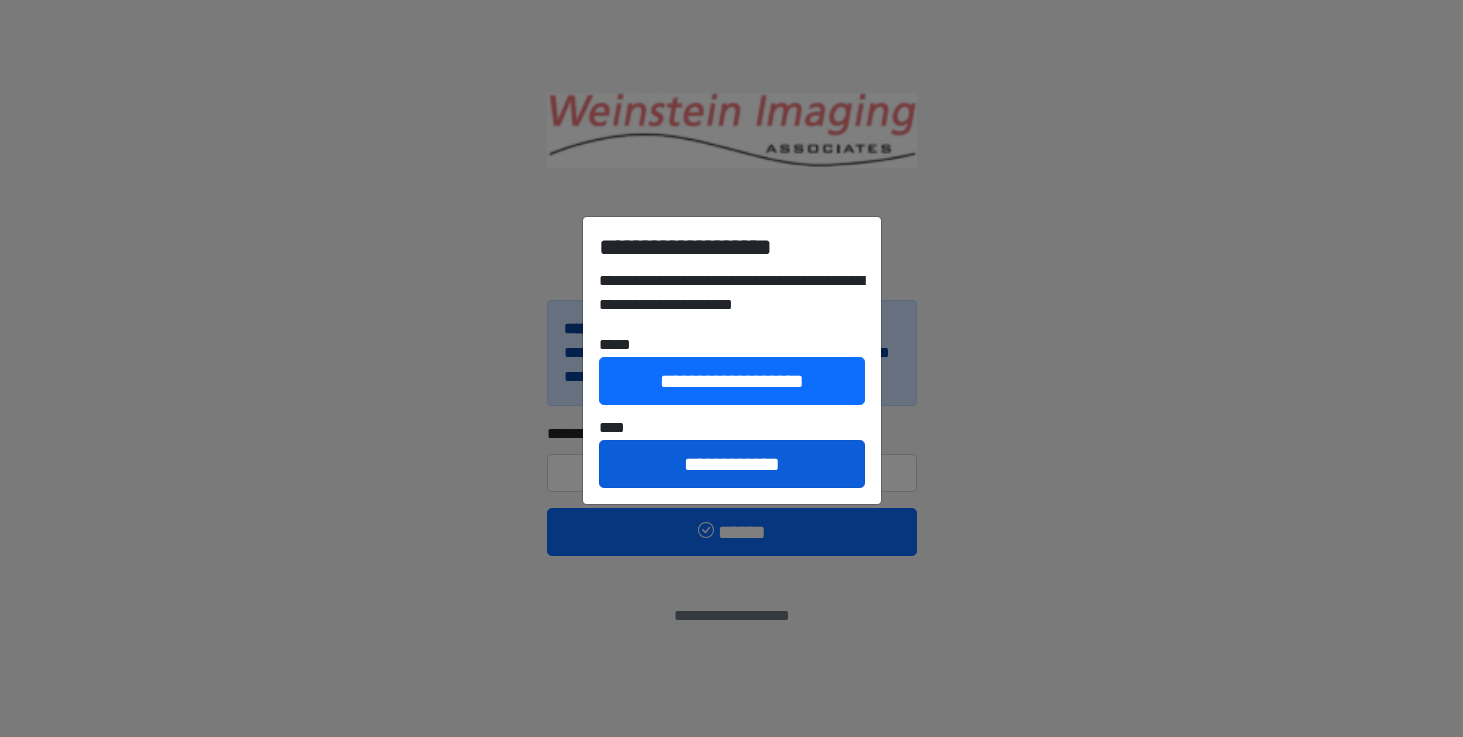 click on "**********" at bounding box center (732, 464) 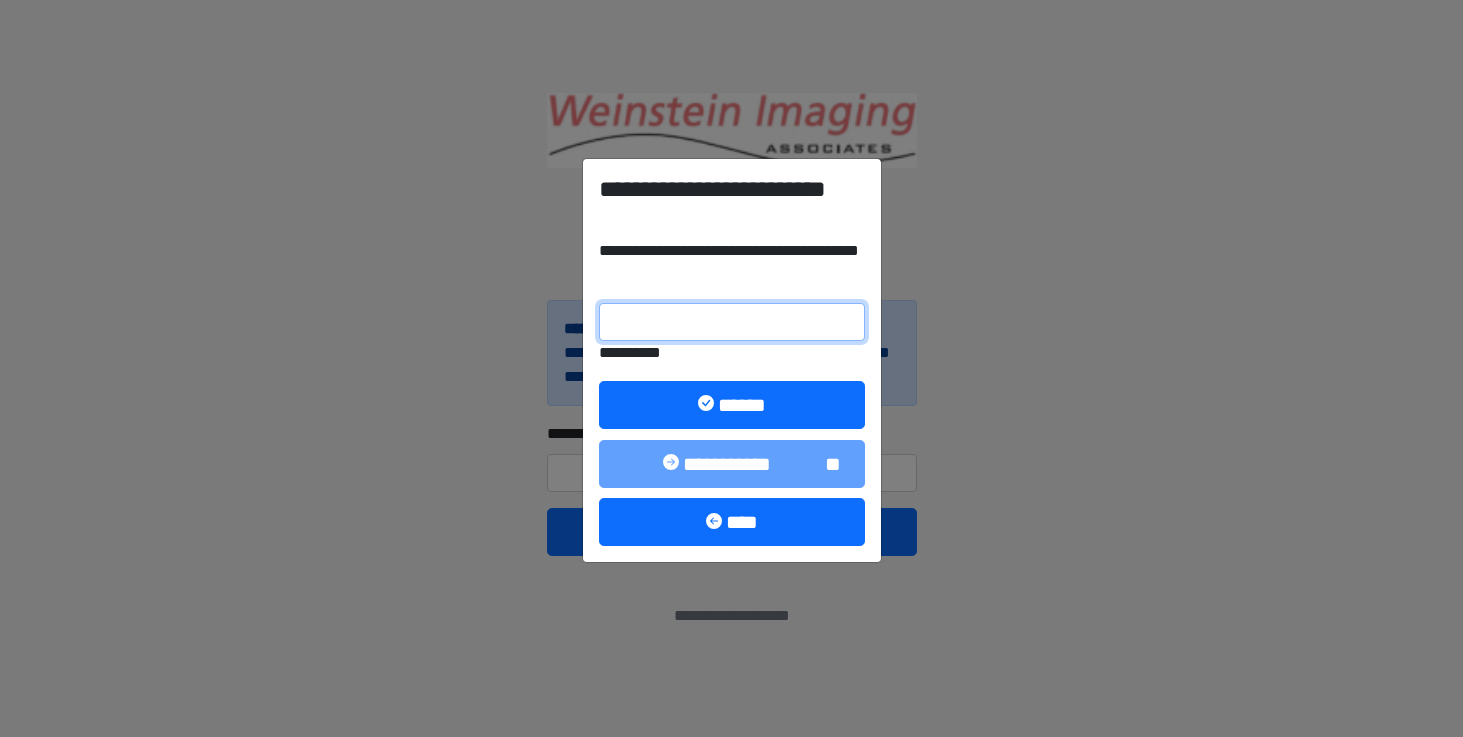 click on "**********" at bounding box center [732, 322] 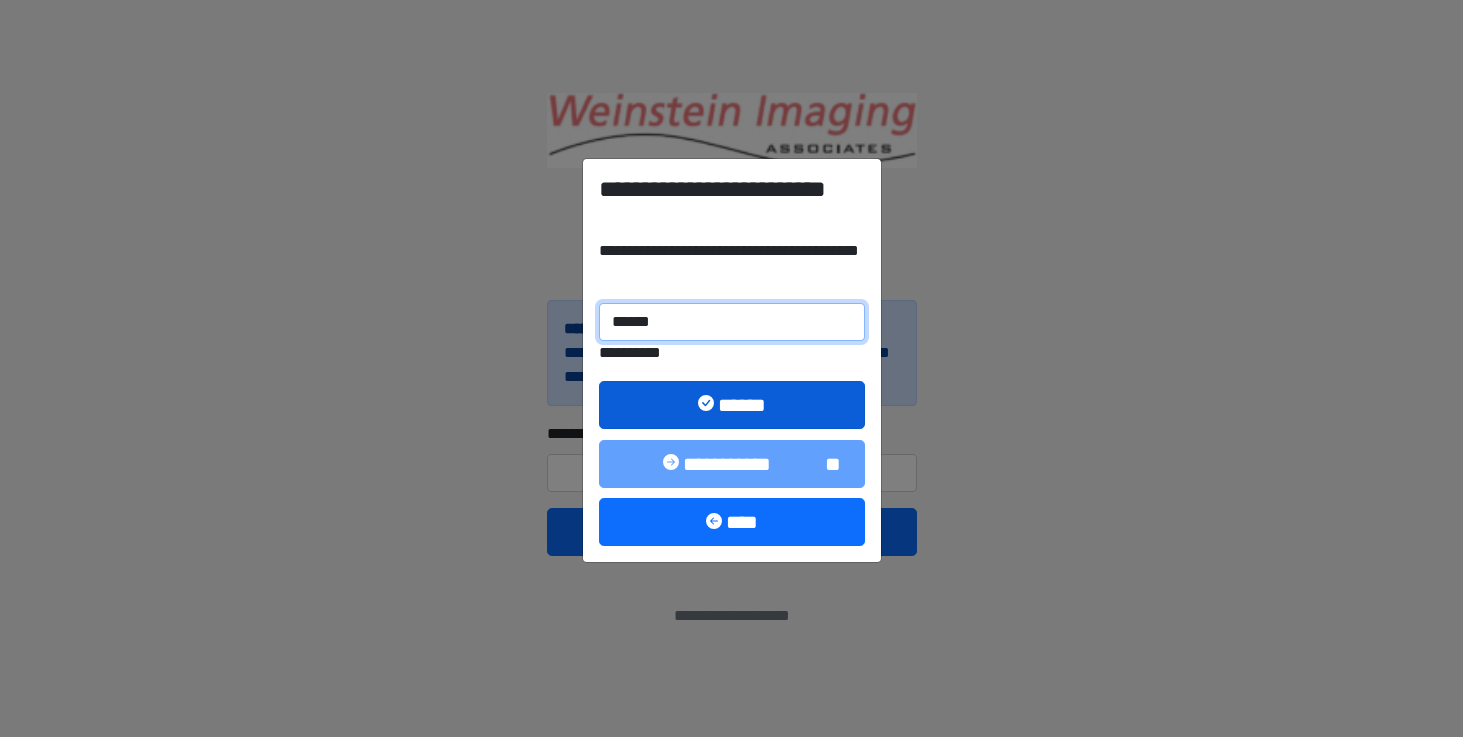 type on "******" 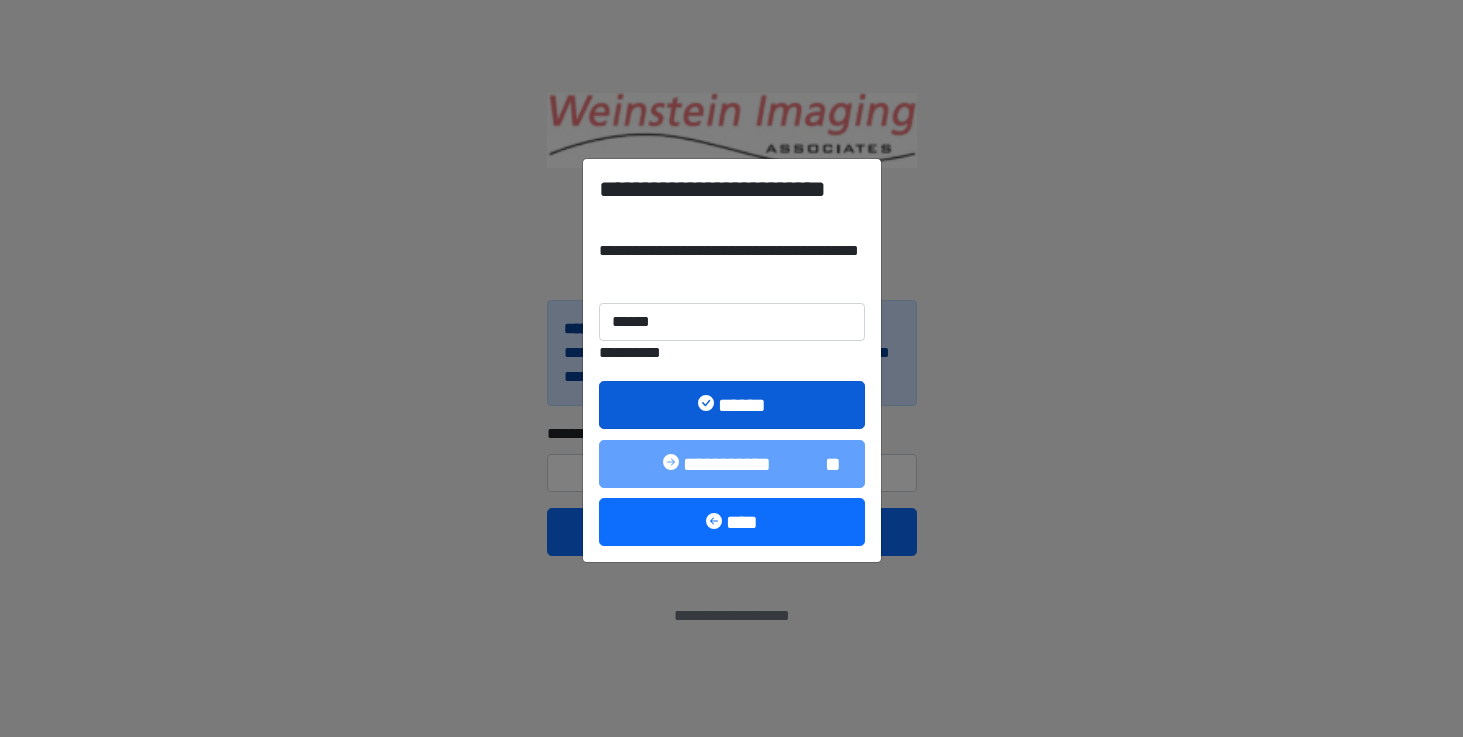 click on "******" at bounding box center [732, 405] 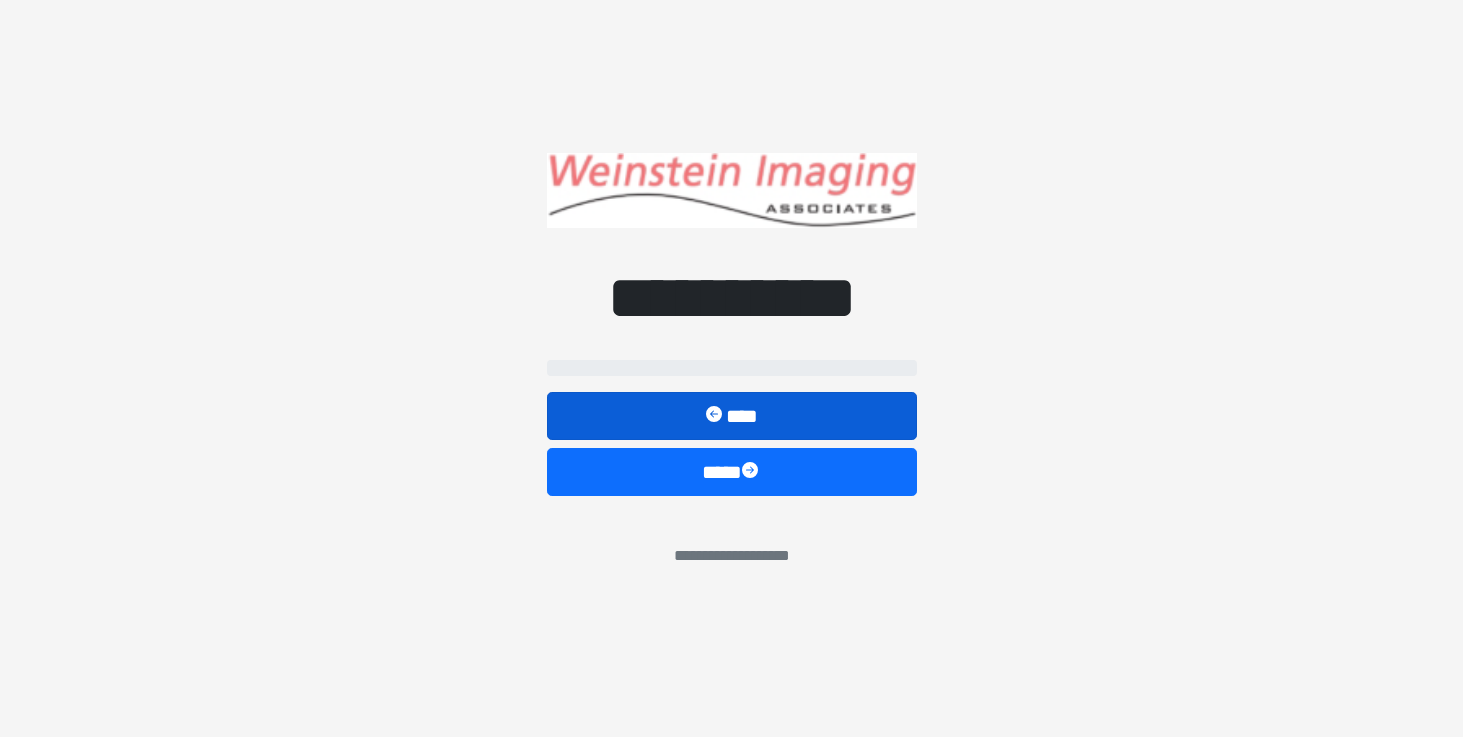 select on "*****" 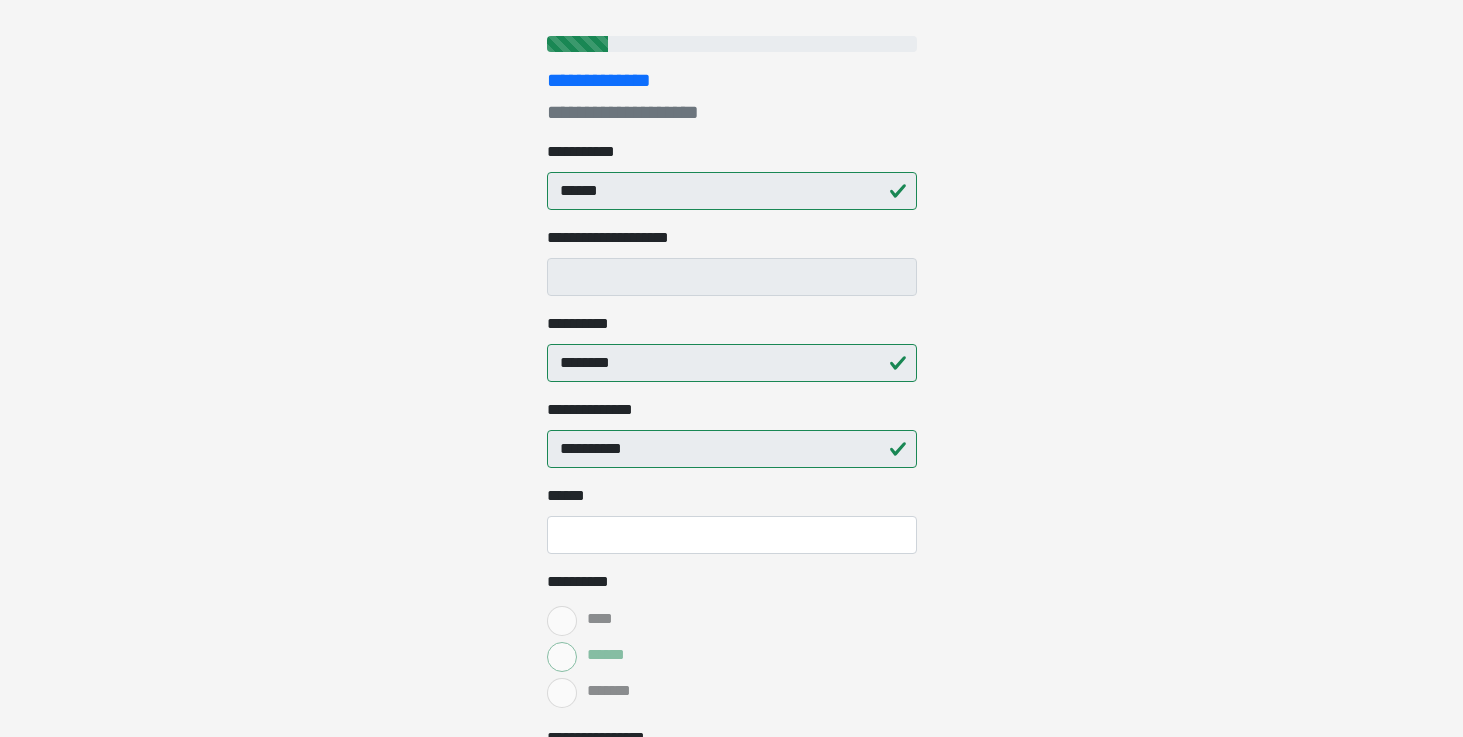 scroll, scrollTop: 247, scrollLeft: 0, axis: vertical 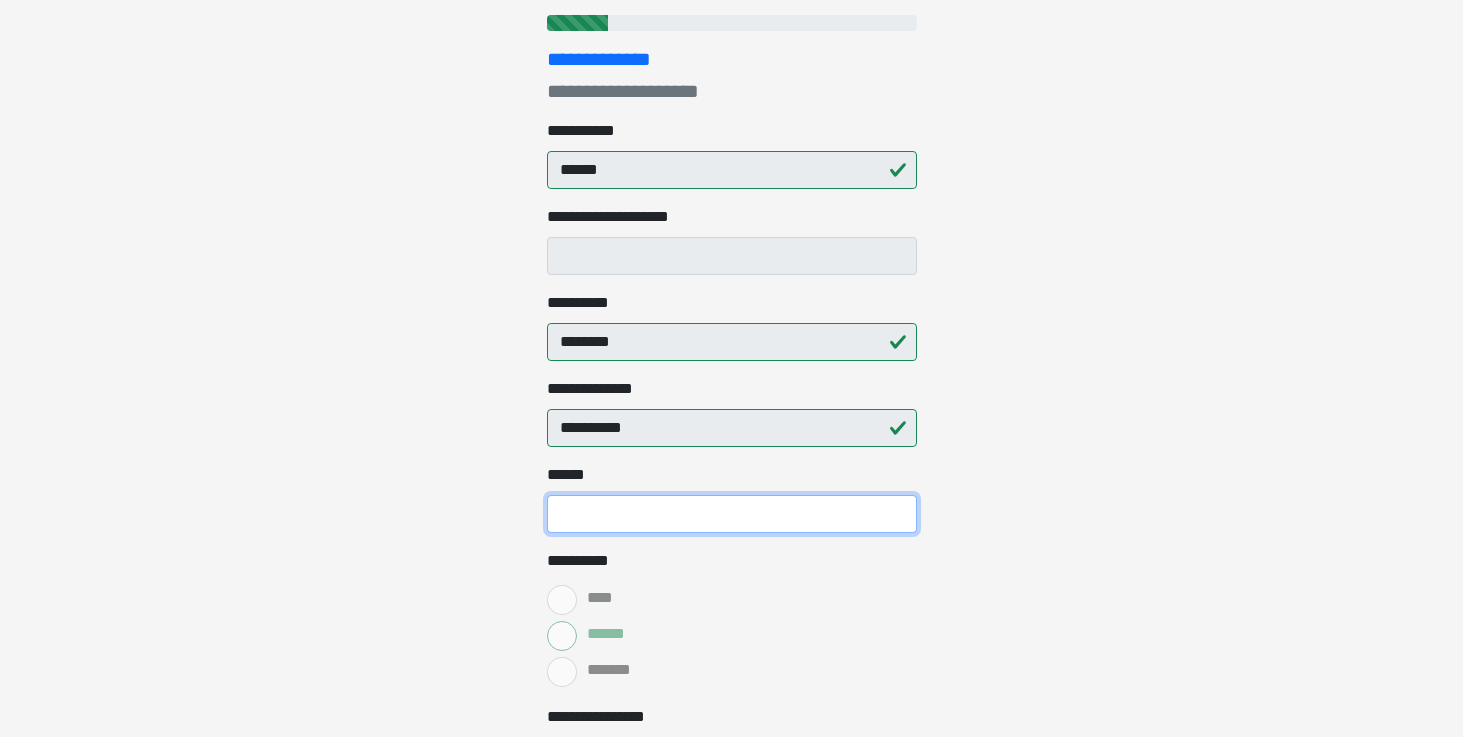 click on "**** *" at bounding box center [732, 514] 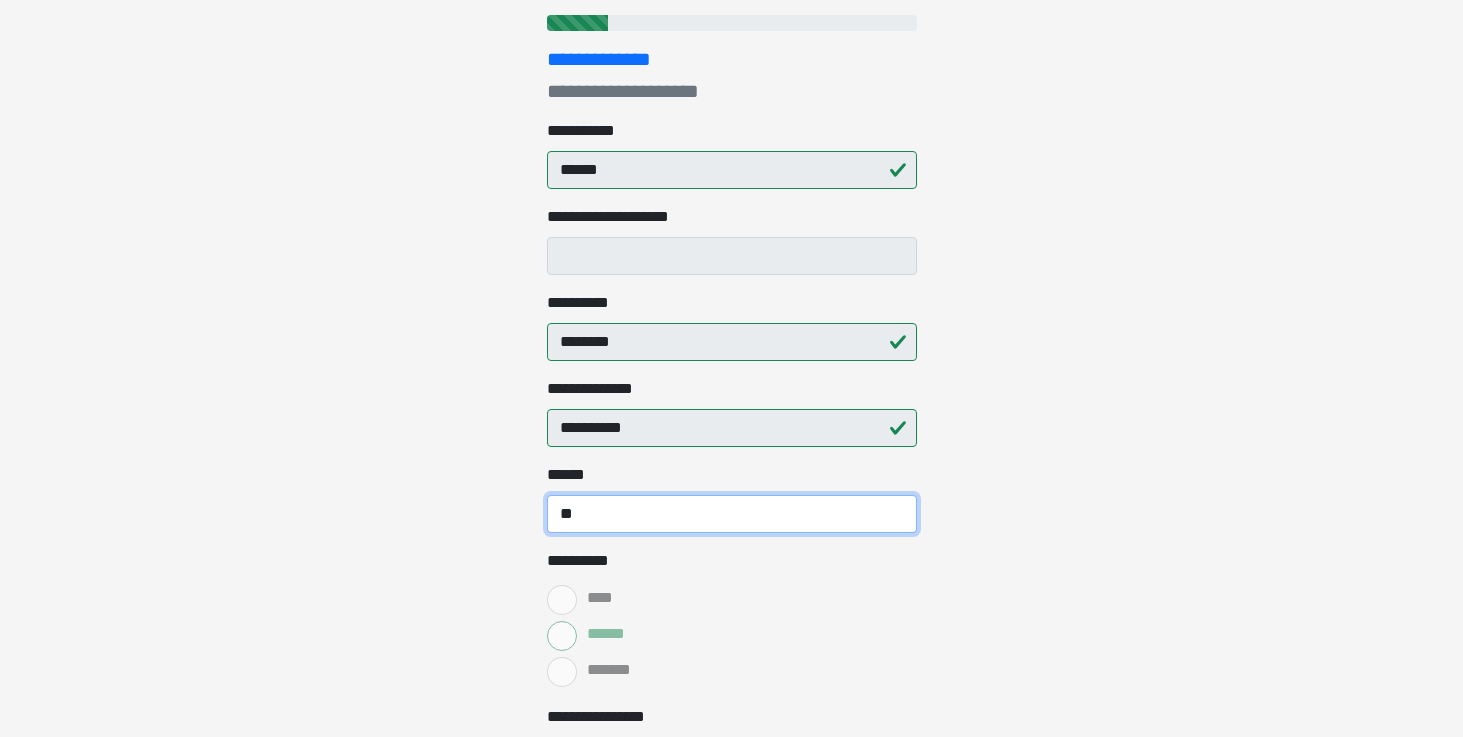 type on "**" 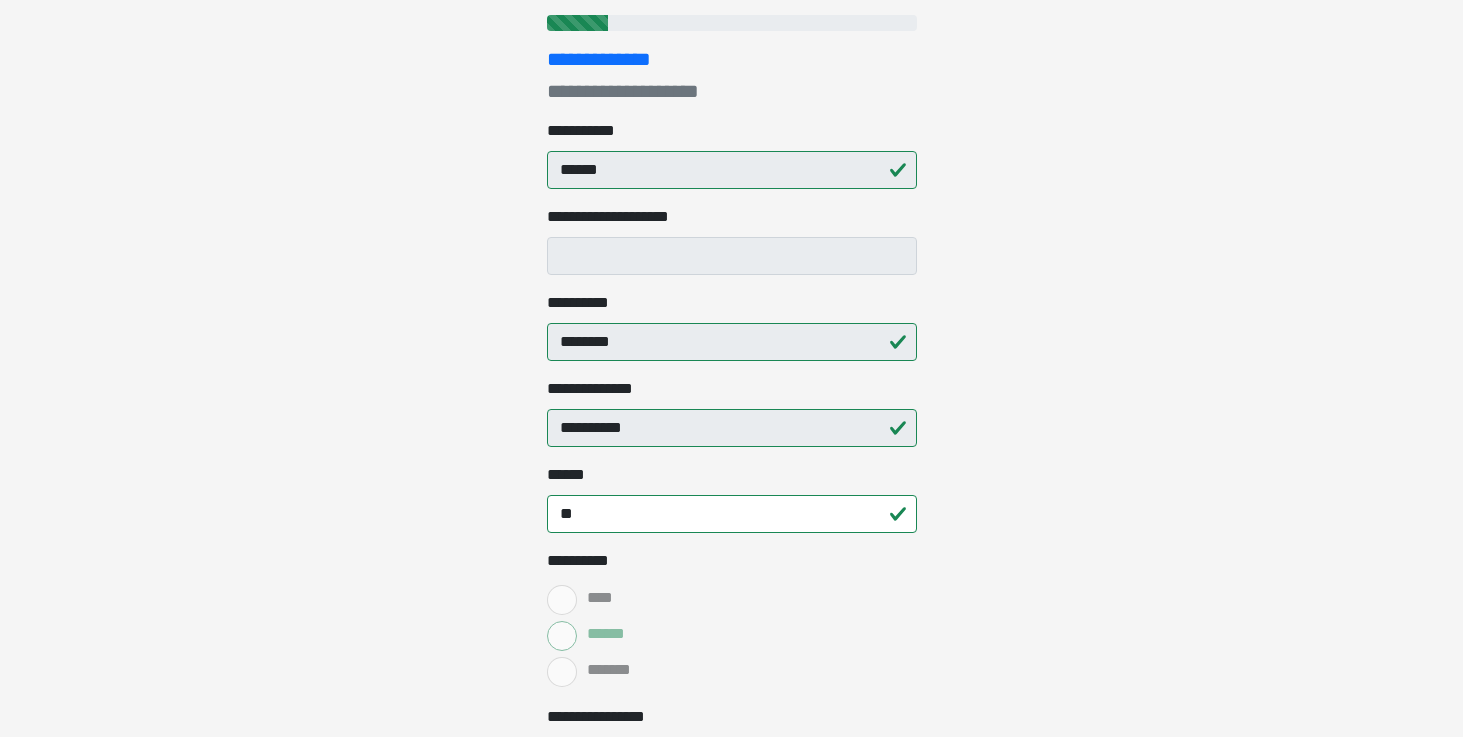 drag, startPoint x: 905, startPoint y: 587, endPoint x: 983, endPoint y: 616, distance: 83.21658 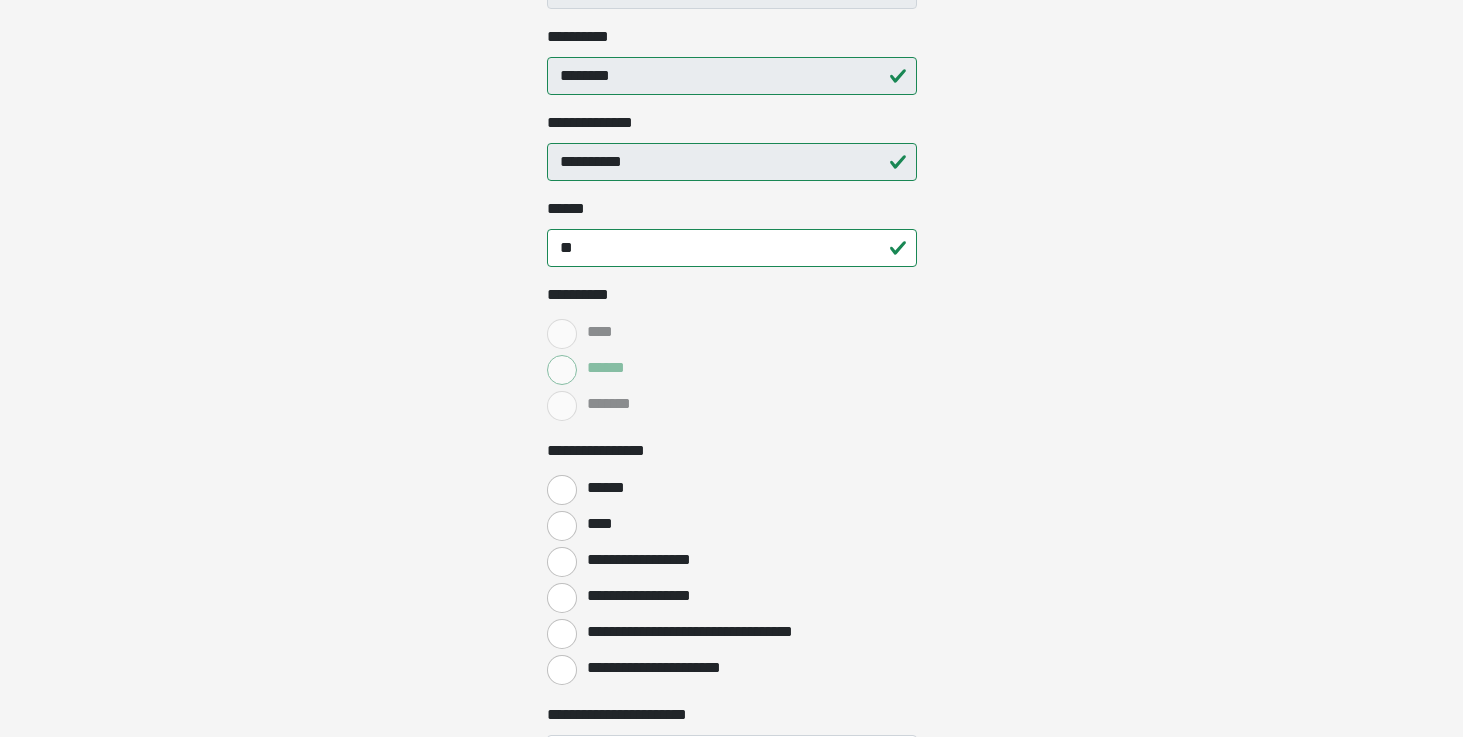 scroll, scrollTop: 513, scrollLeft: 0, axis: vertical 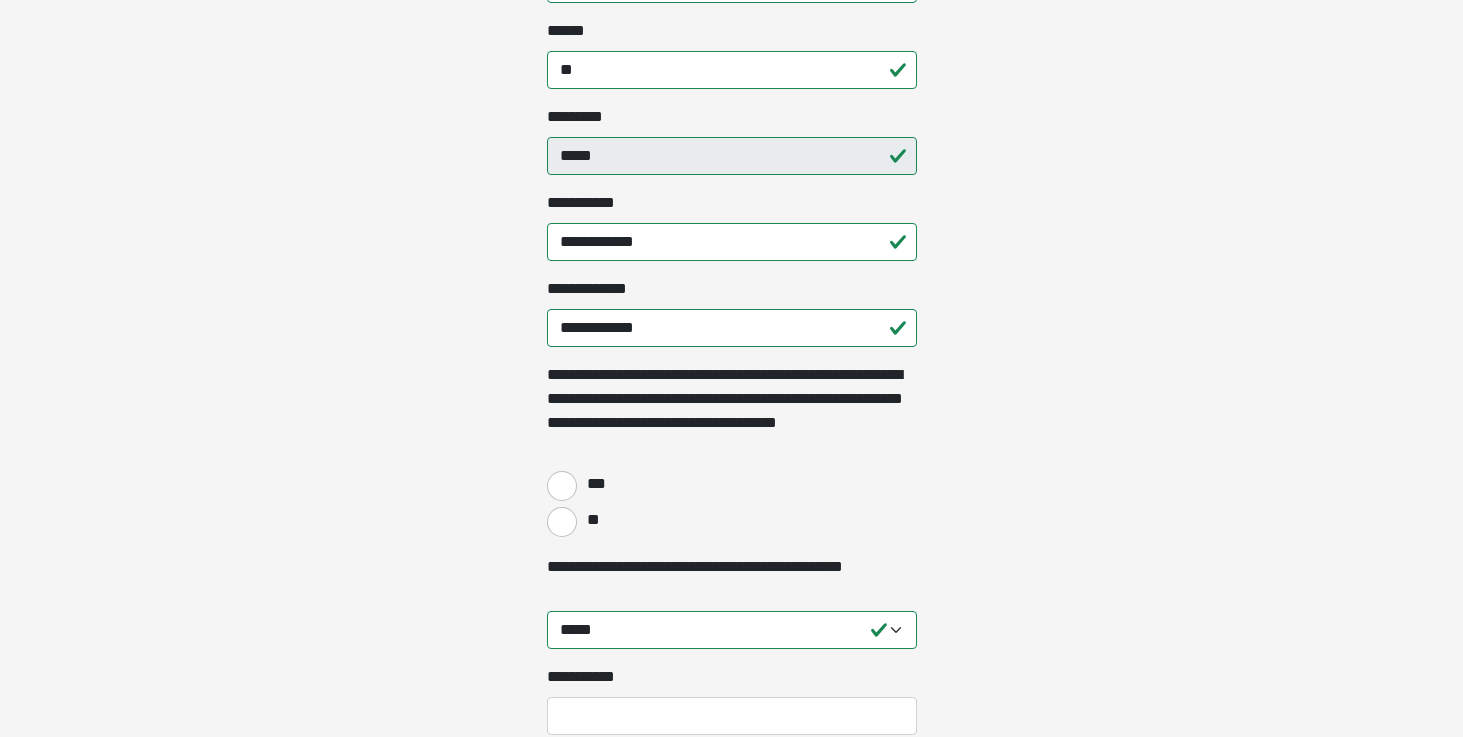 click on "**" at bounding box center (562, 522) 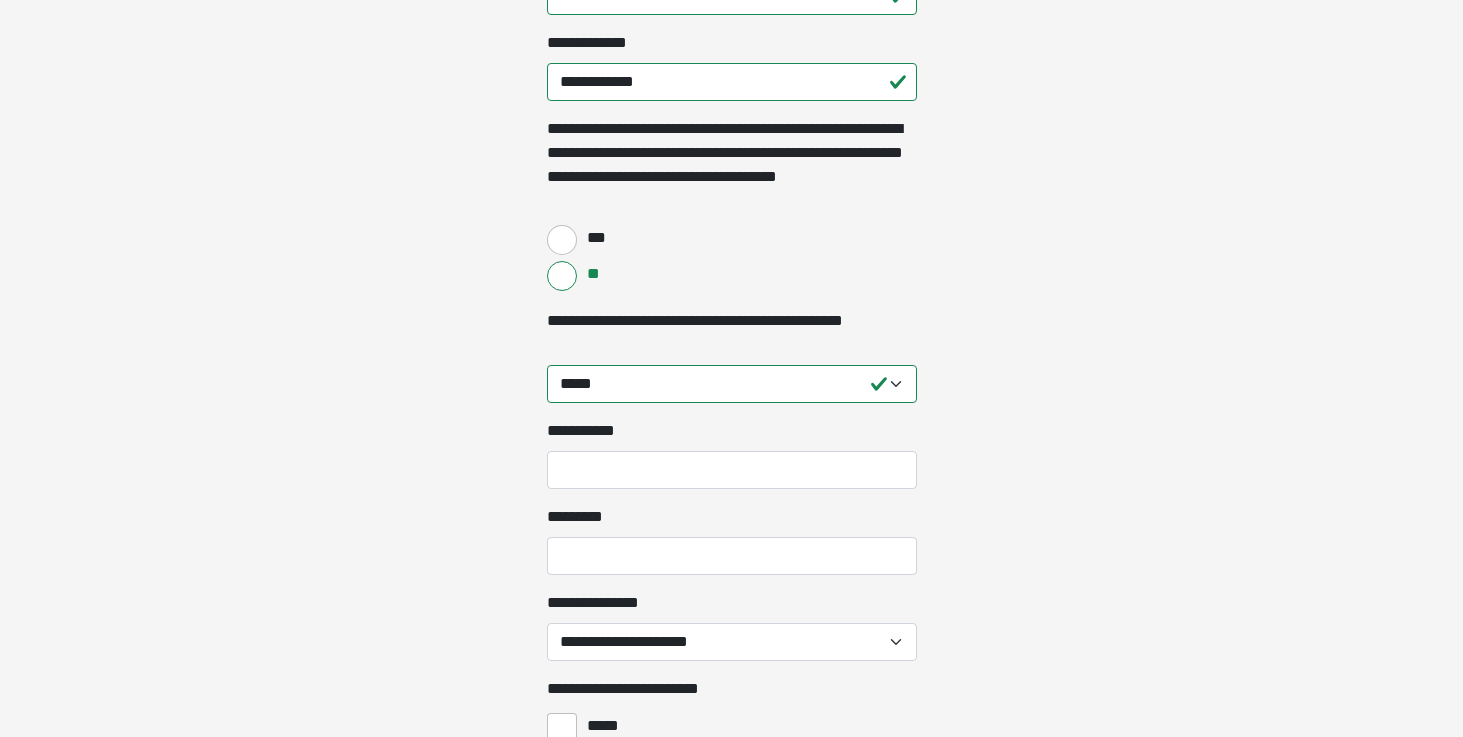 scroll, scrollTop: 1801, scrollLeft: 0, axis: vertical 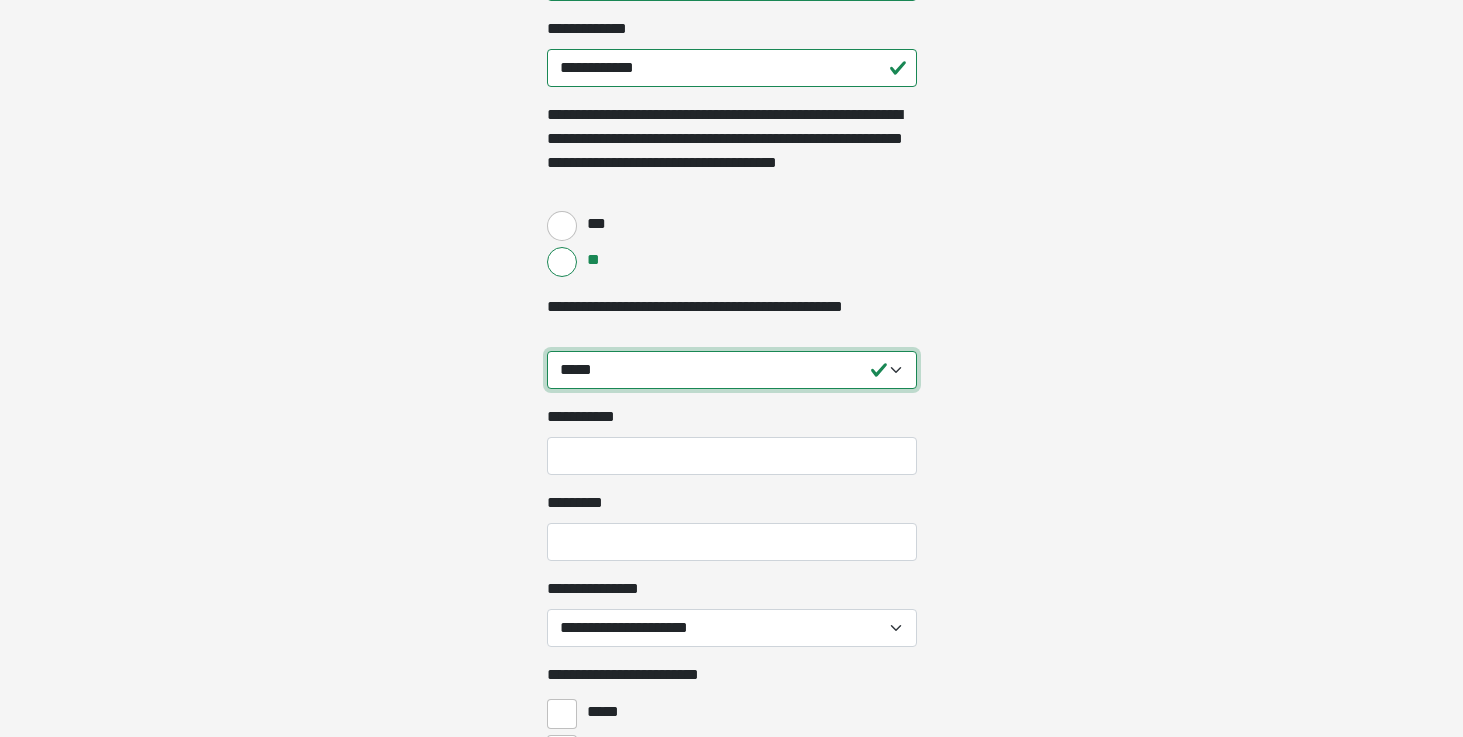 select on "****" 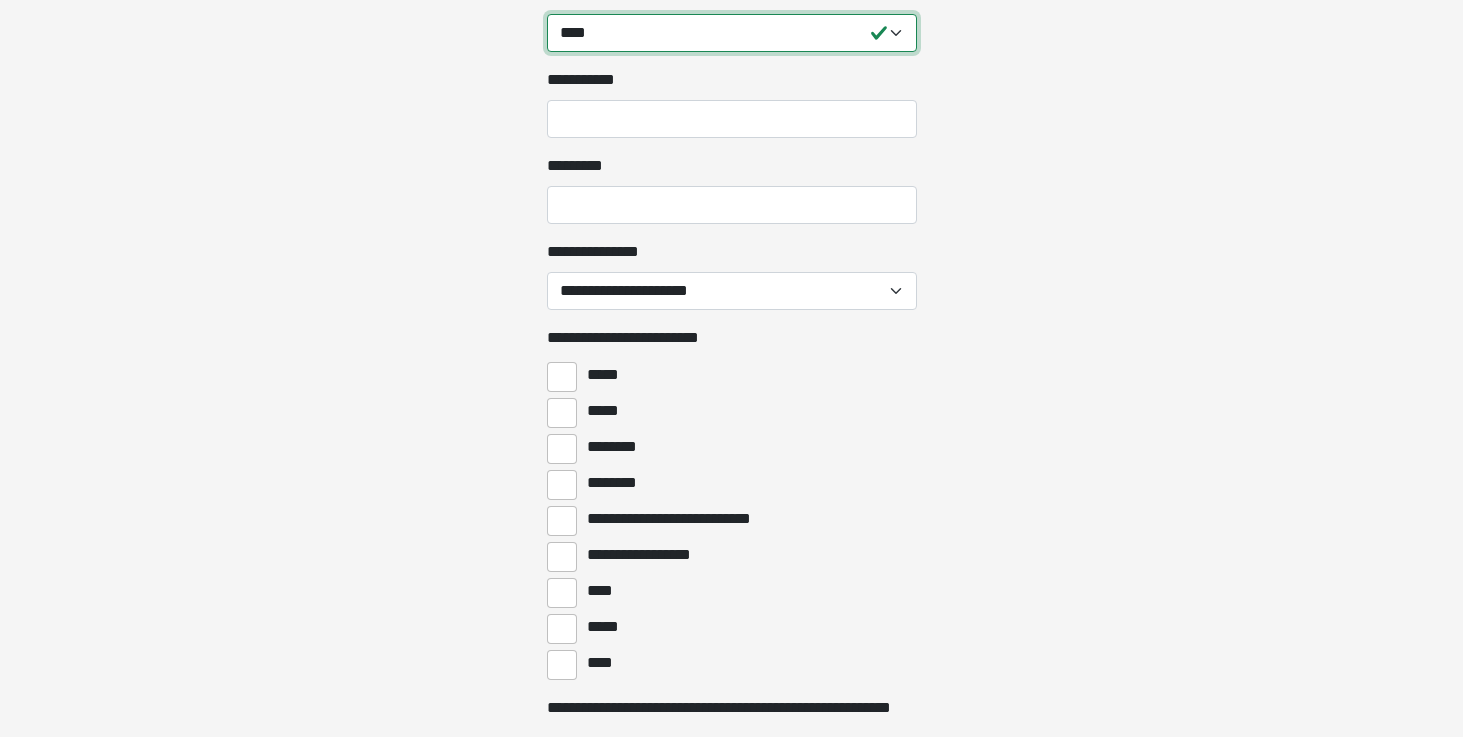 scroll, scrollTop: 2143, scrollLeft: 0, axis: vertical 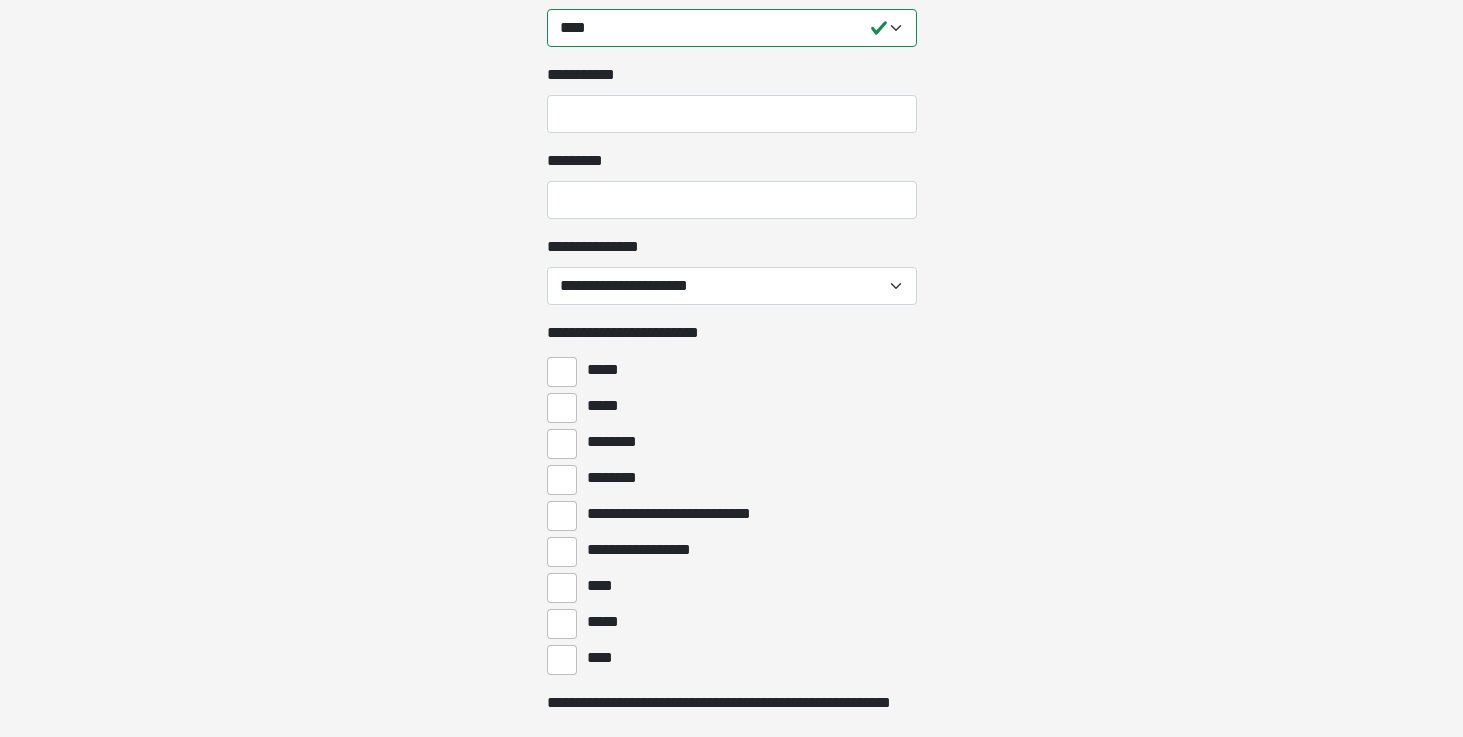 click on "*****" at bounding box center [562, 372] 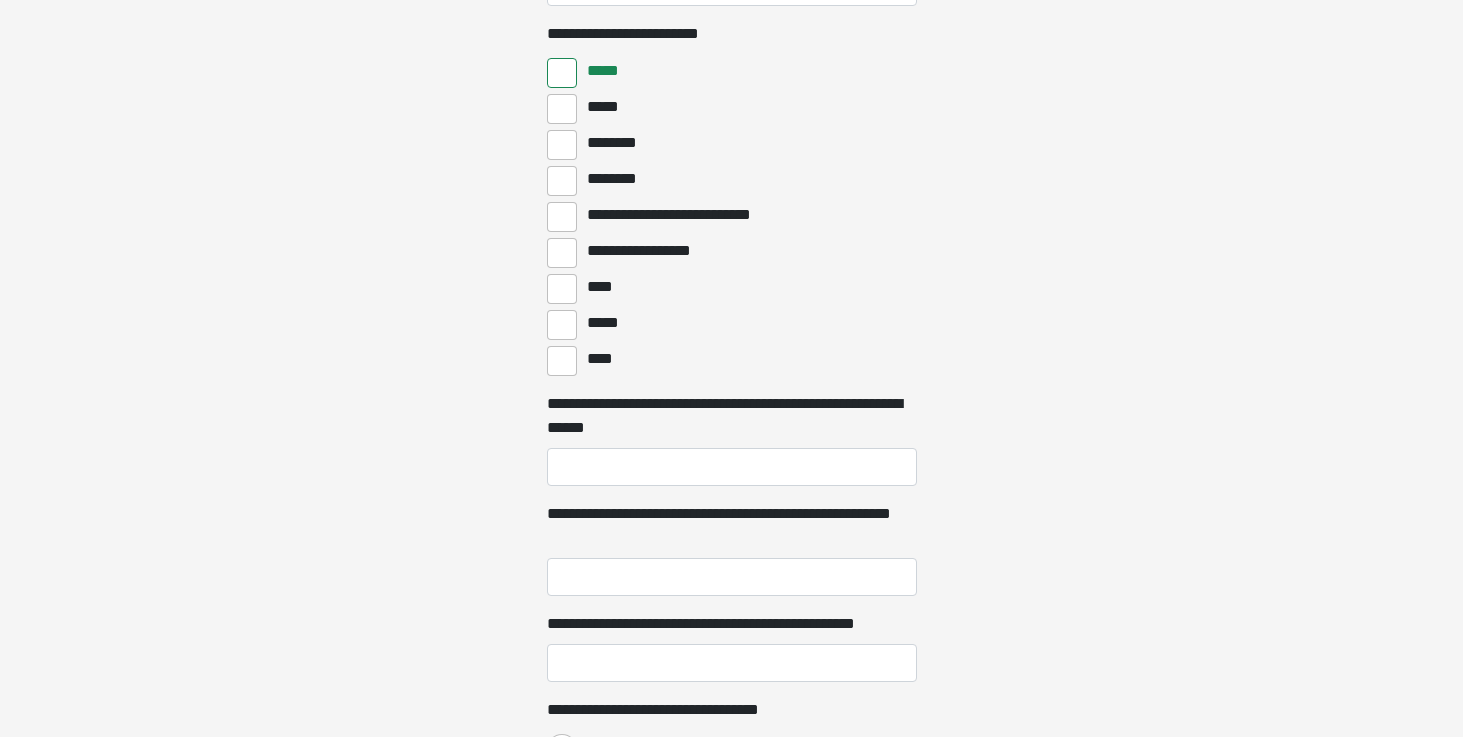 scroll, scrollTop: 2476, scrollLeft: 0, axis: vertical 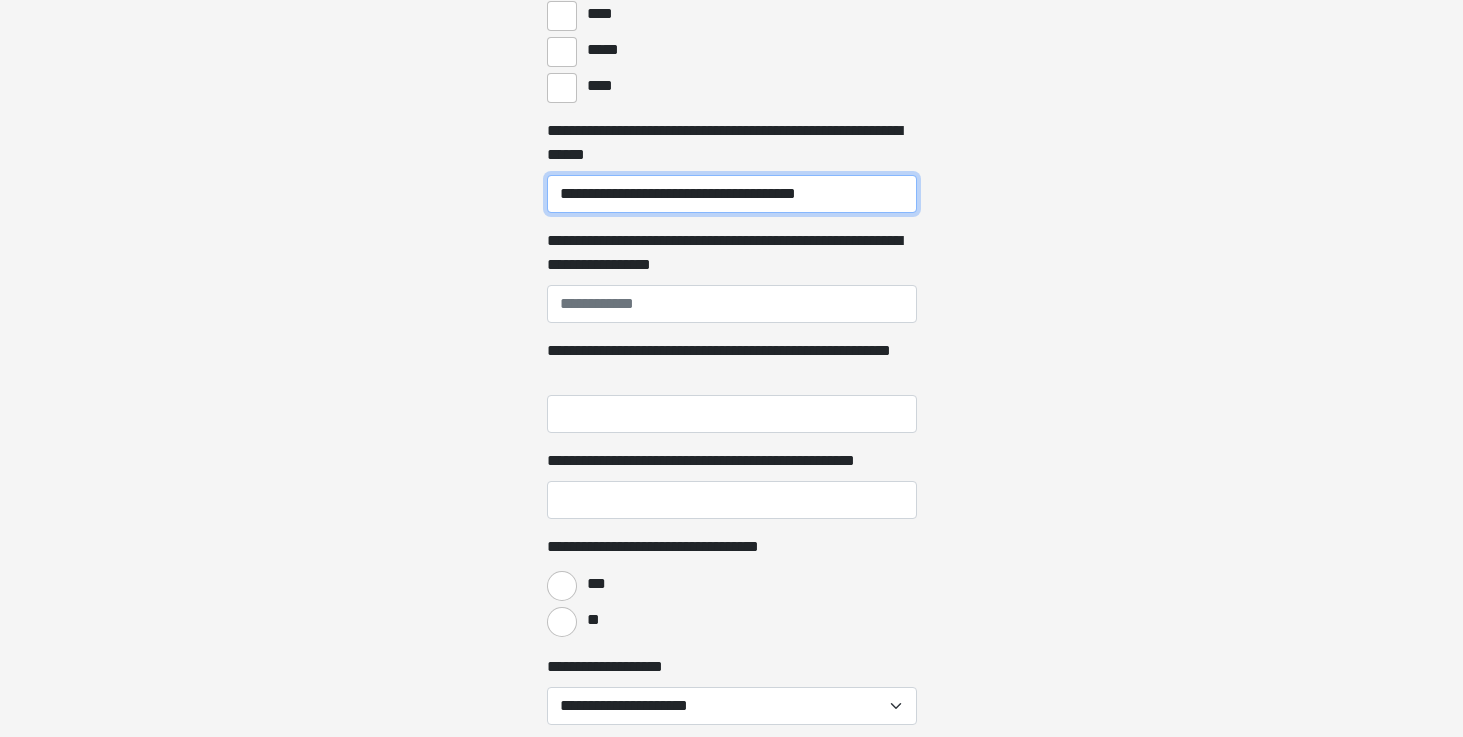 type on "**********" 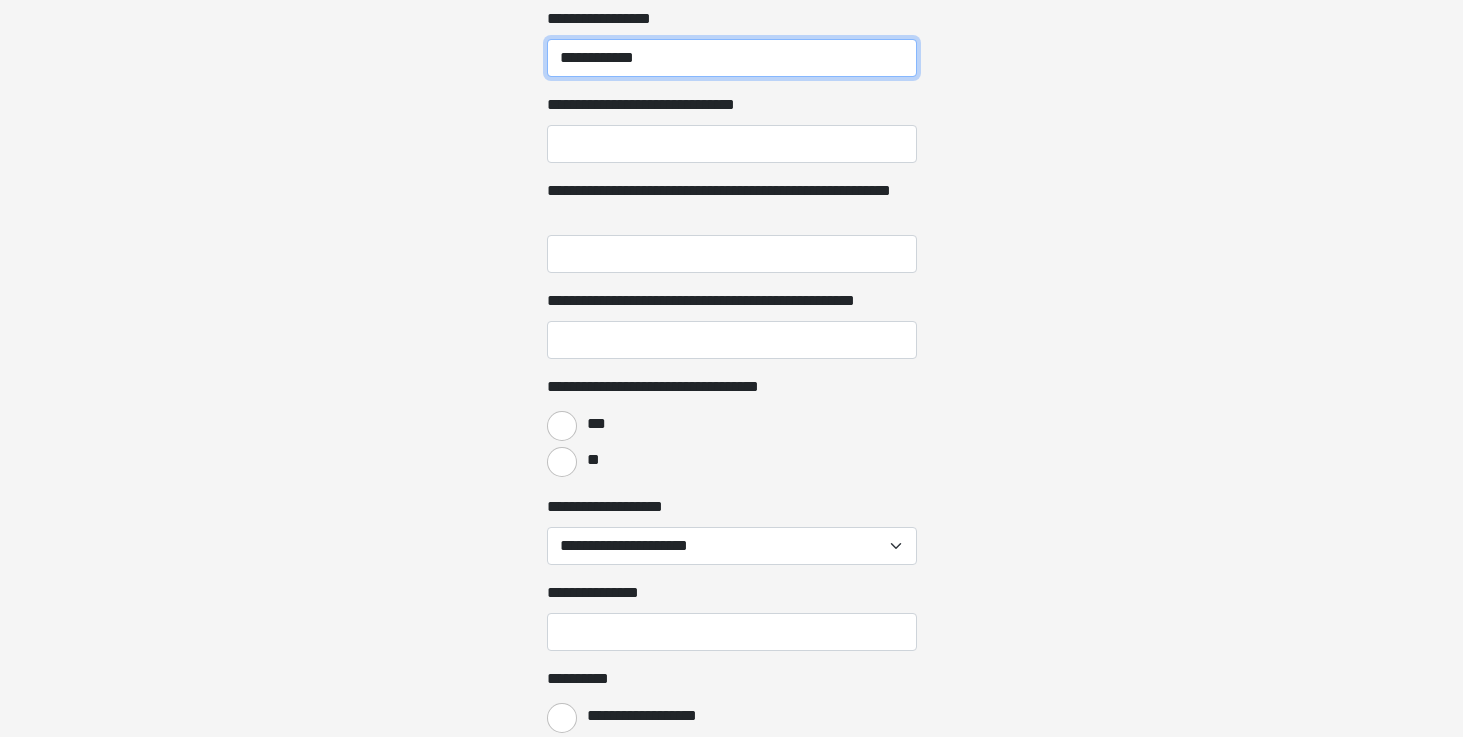 scroll, scrollTop: 3031, scrollLeft: 0, axis: vertical 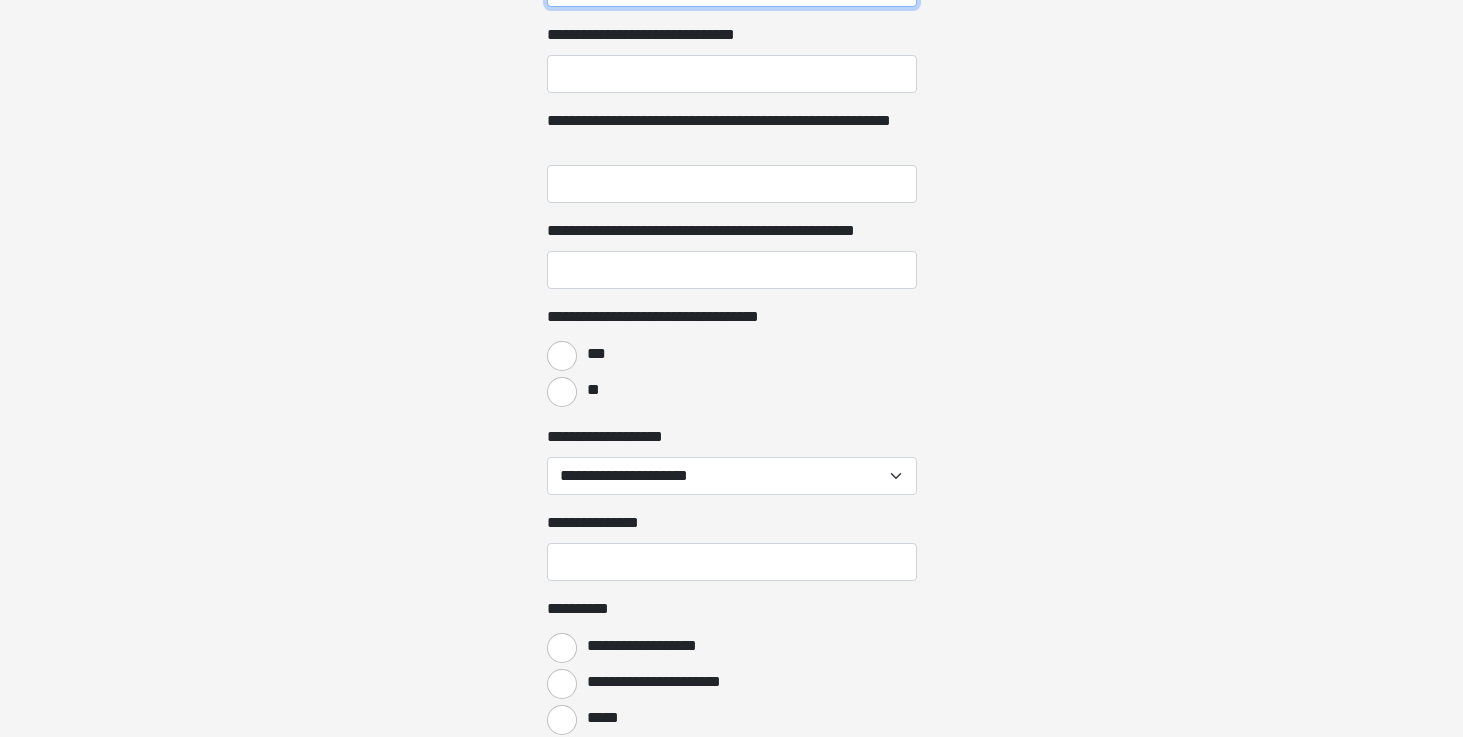 type on "**********" 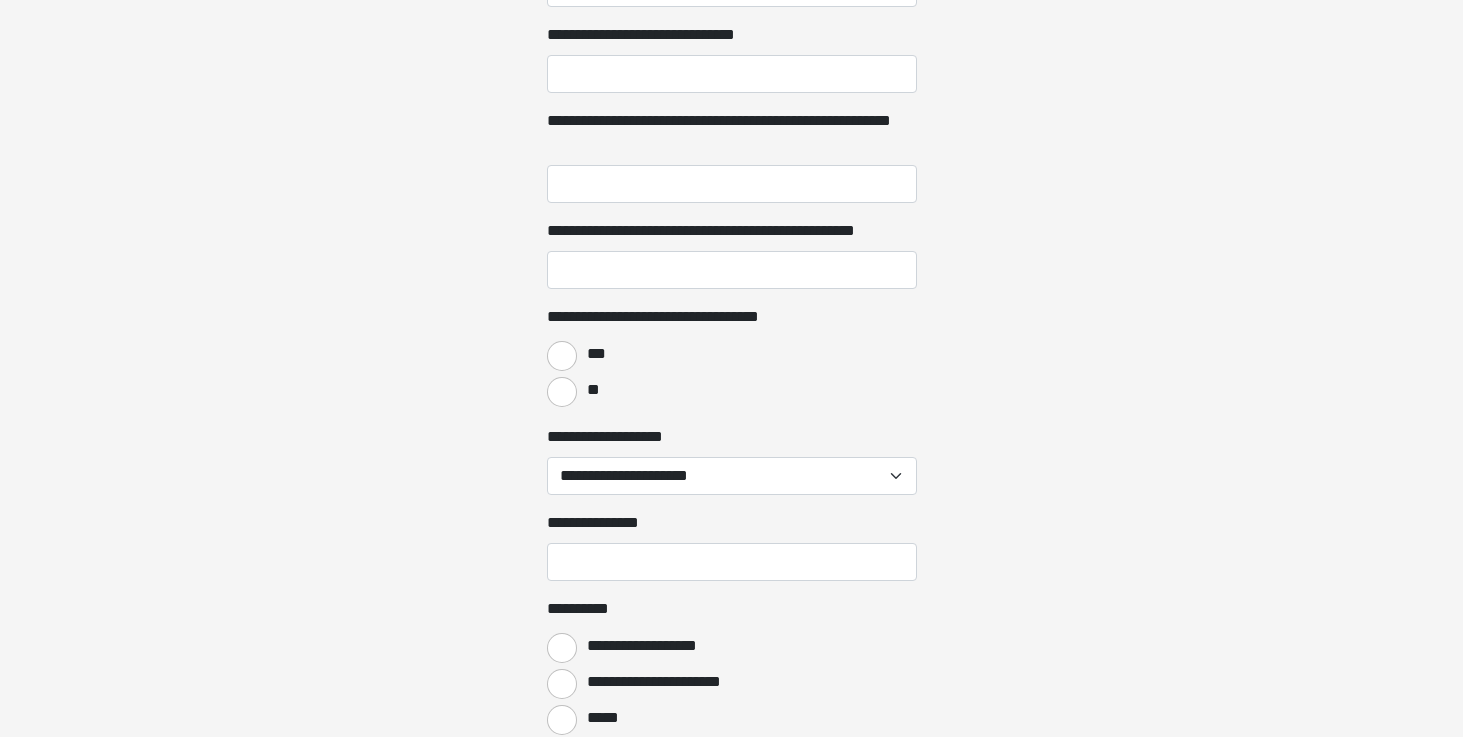 click on "***" at bounding box center [562, 356] 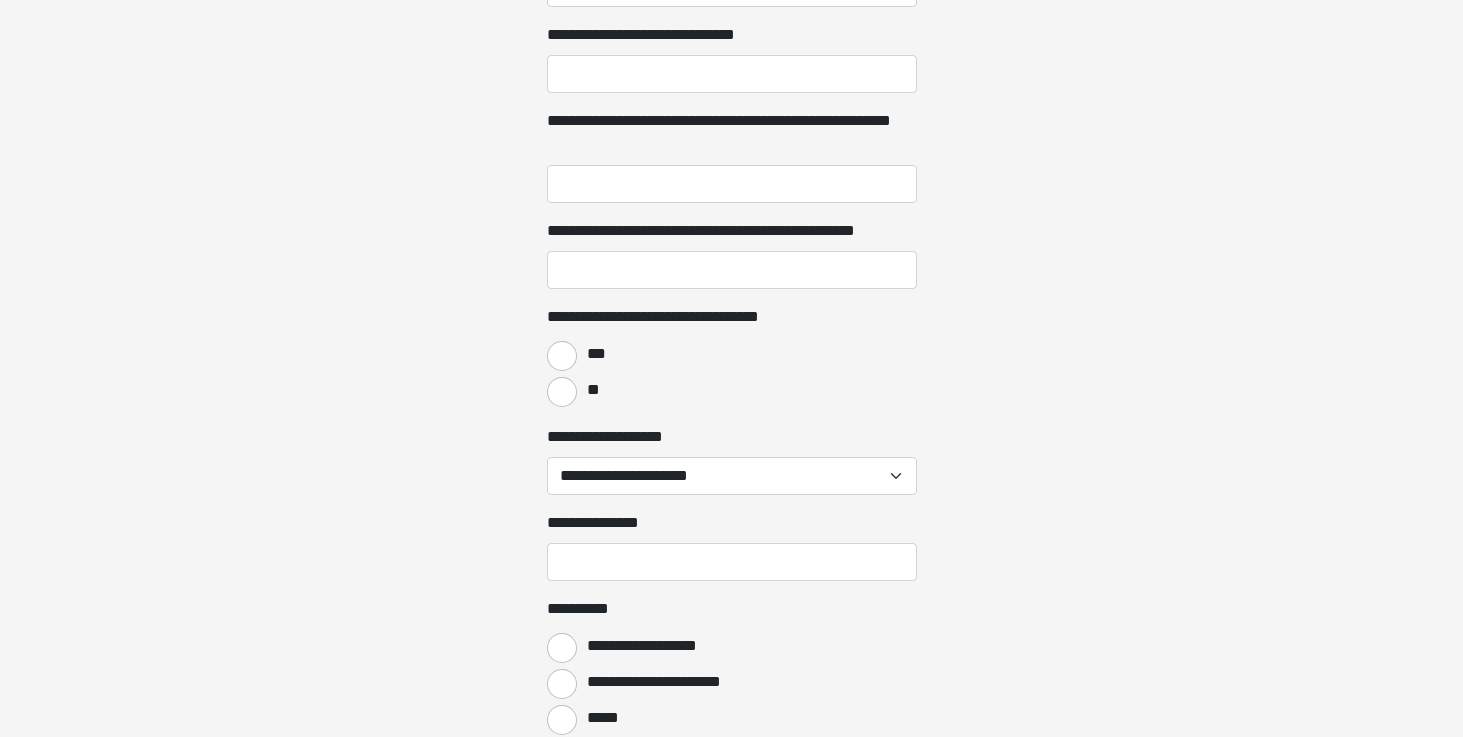 radio on "****" 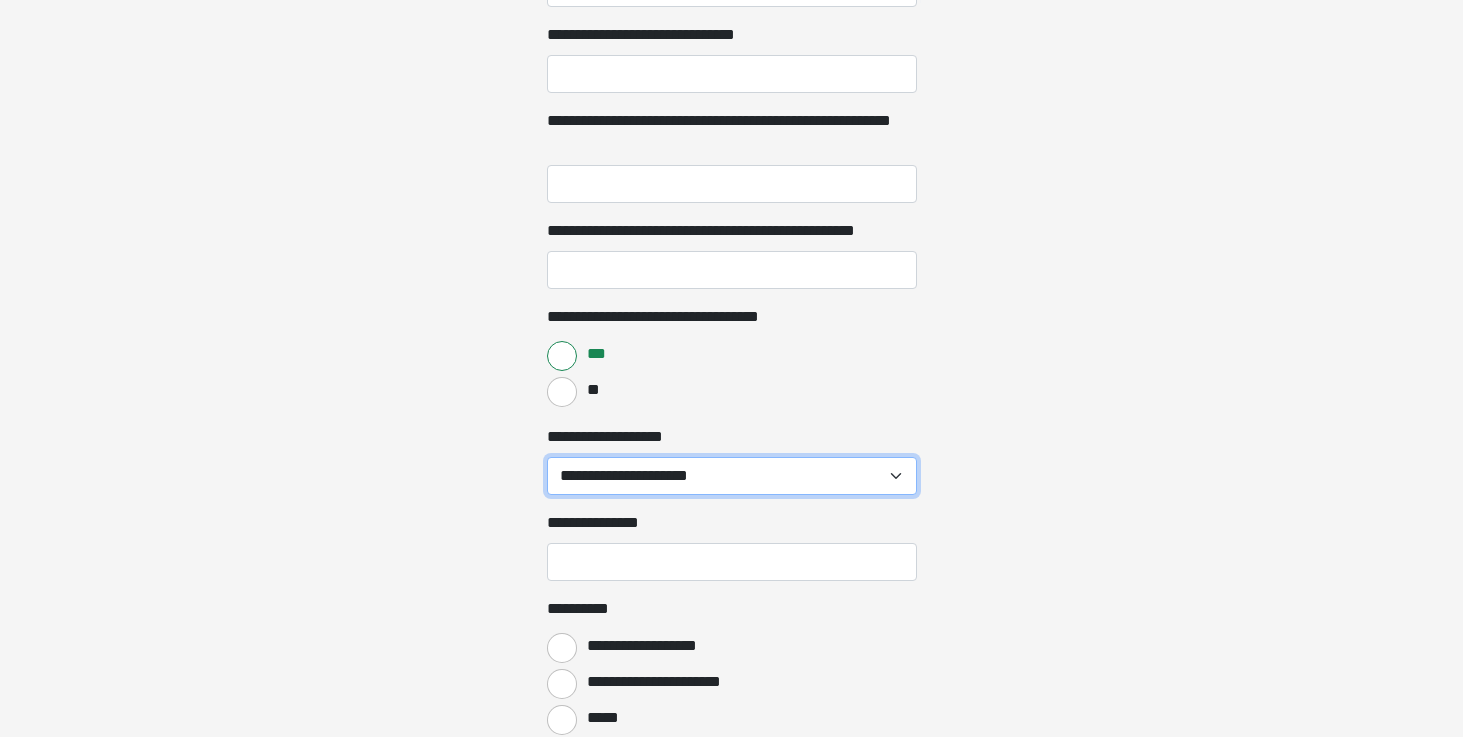 select on "*******" 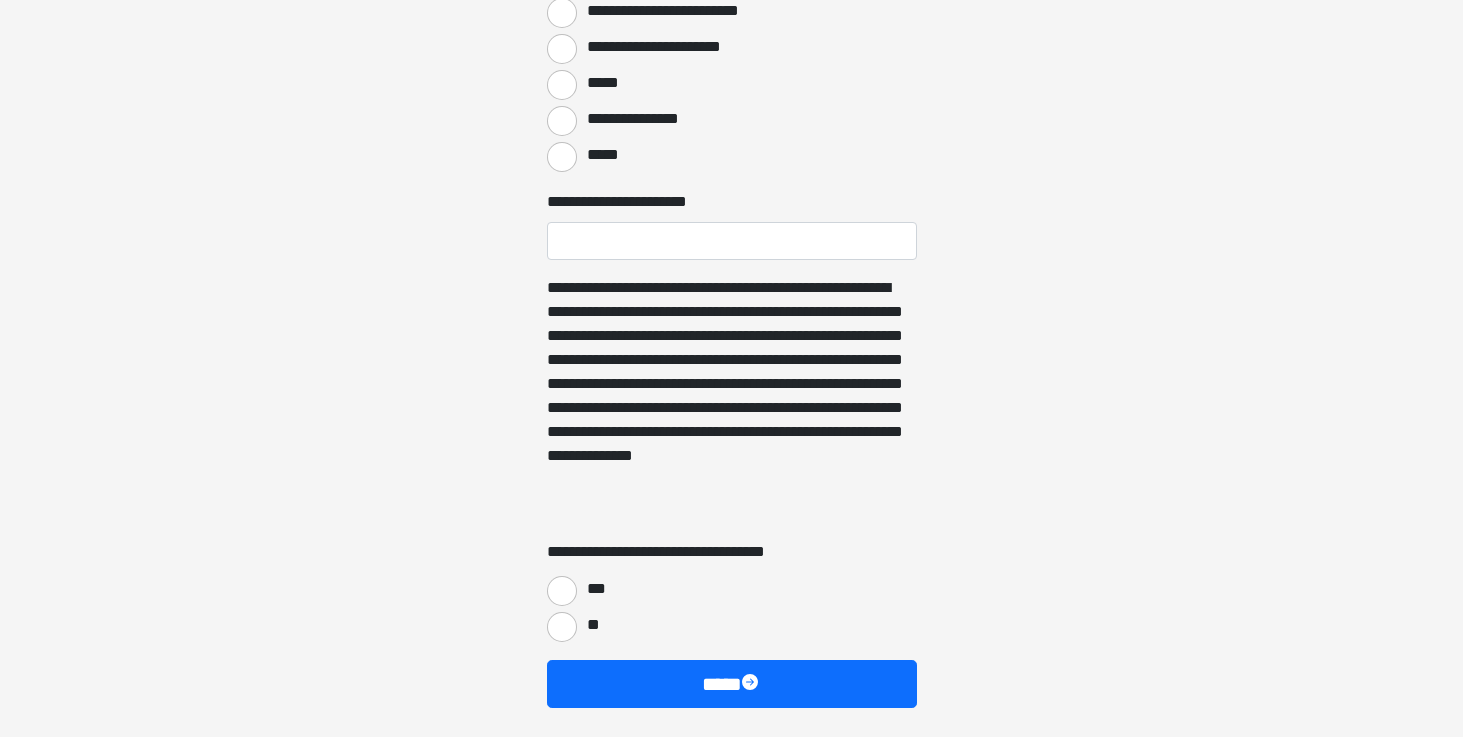 scroll, scrollTop: 3913, scrollLeft: 0, axis: vertical 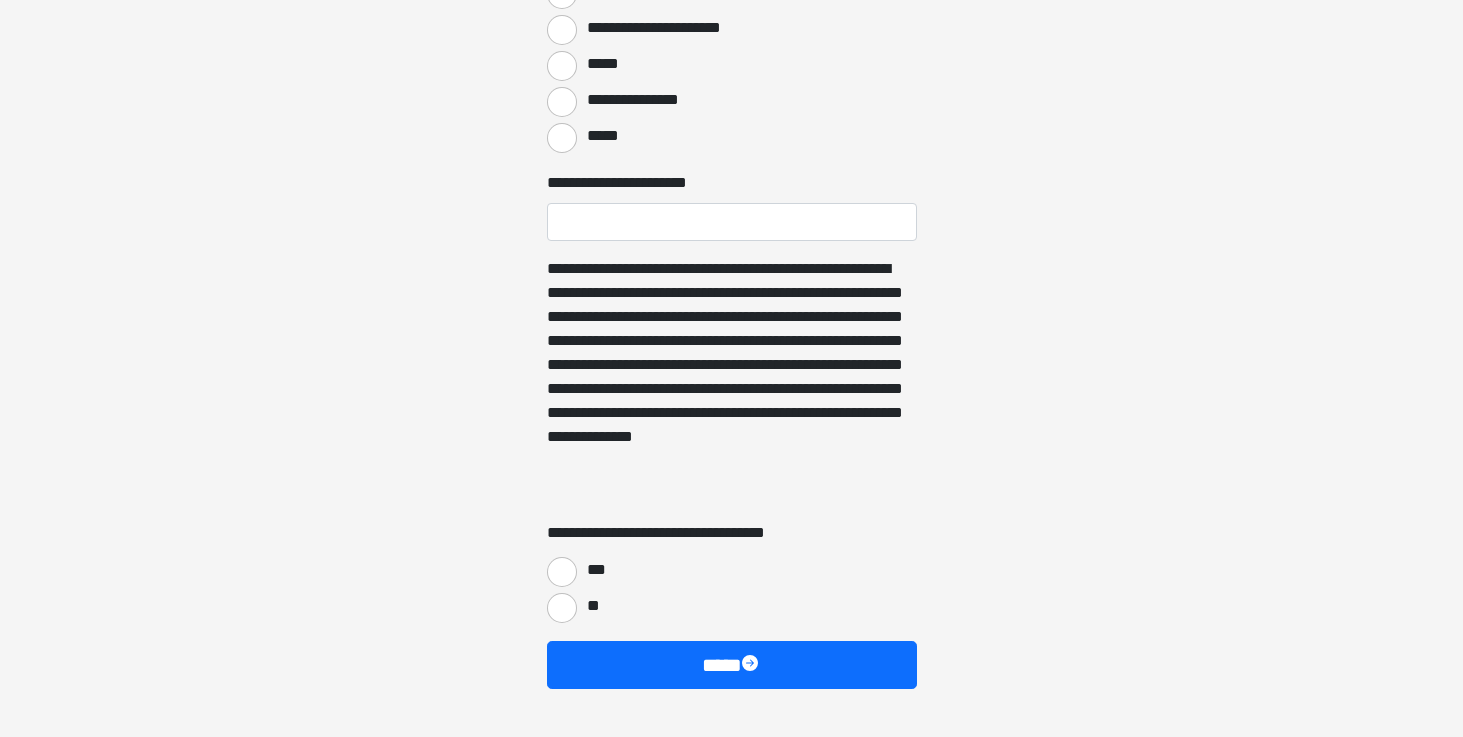 click on "**" at bounding box center (562, 608) 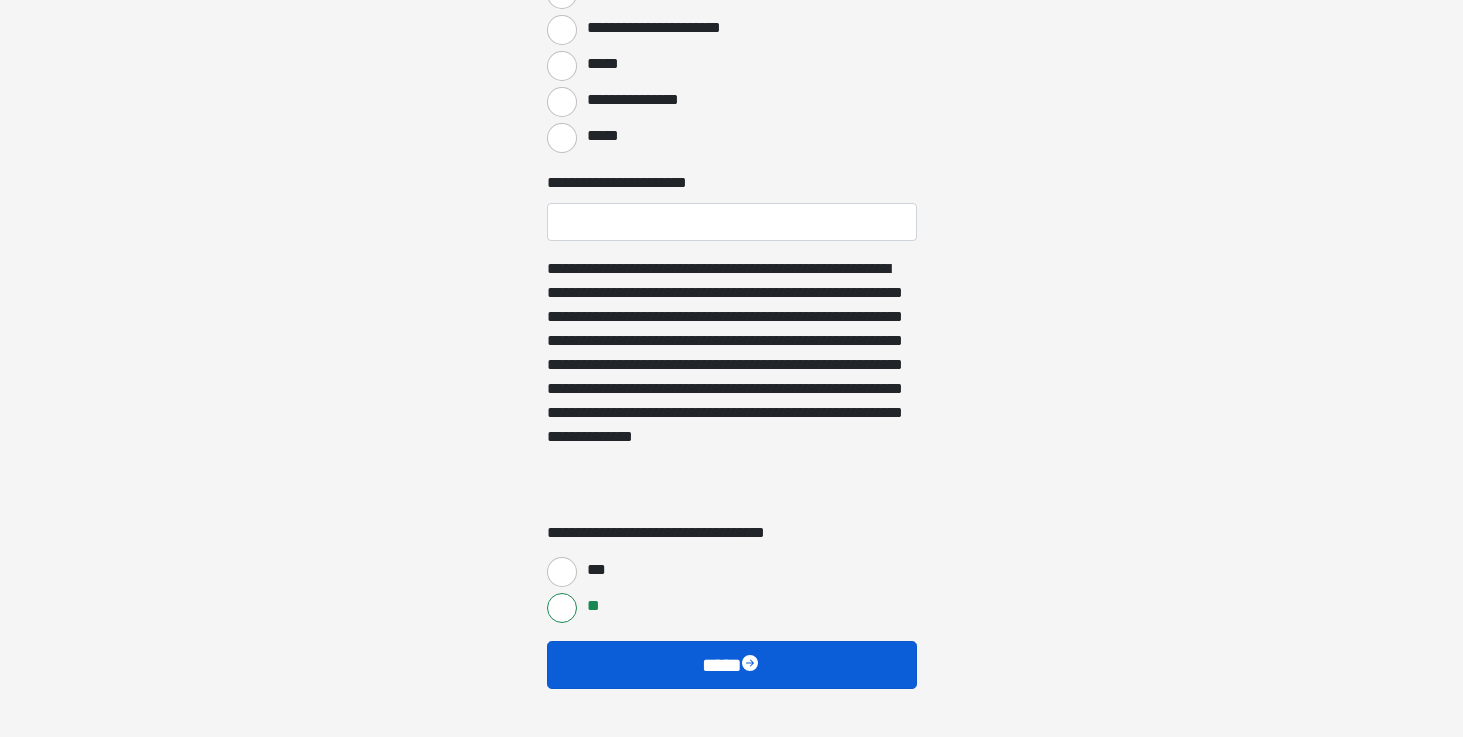 click on "****" at bounding box center (732, 665) 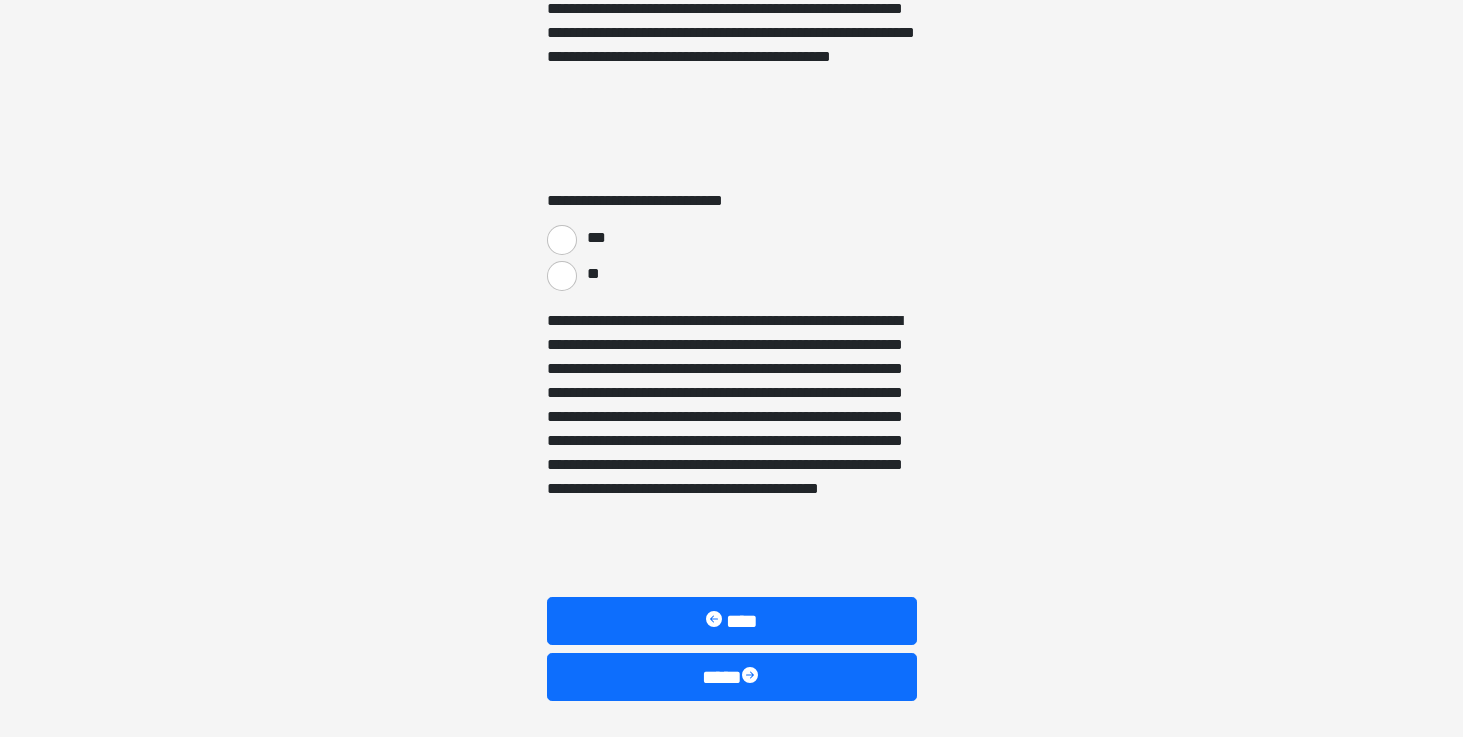 scroll, scrollTop: 3471, scrollLeft: 0, axis: vertical 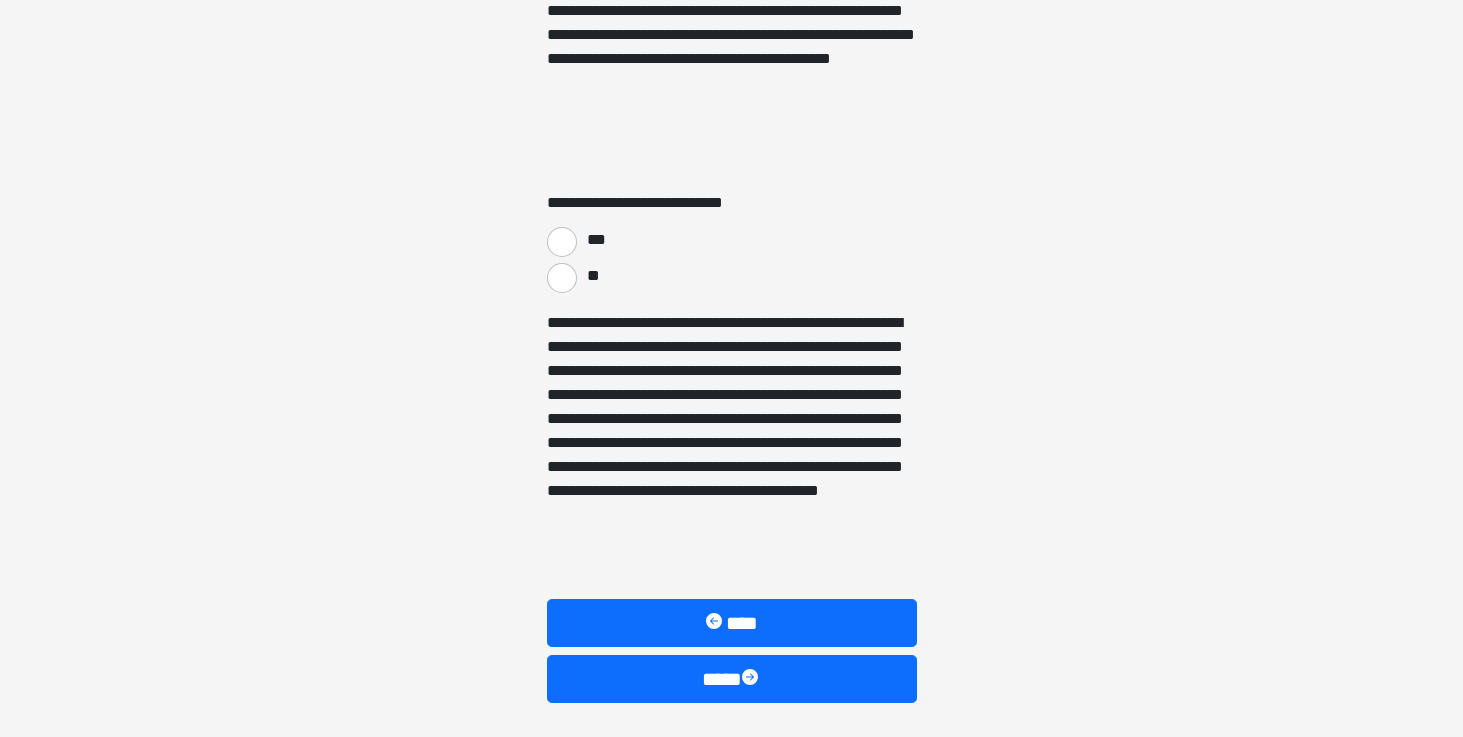 click on "**" at bounding box center [562, 278] 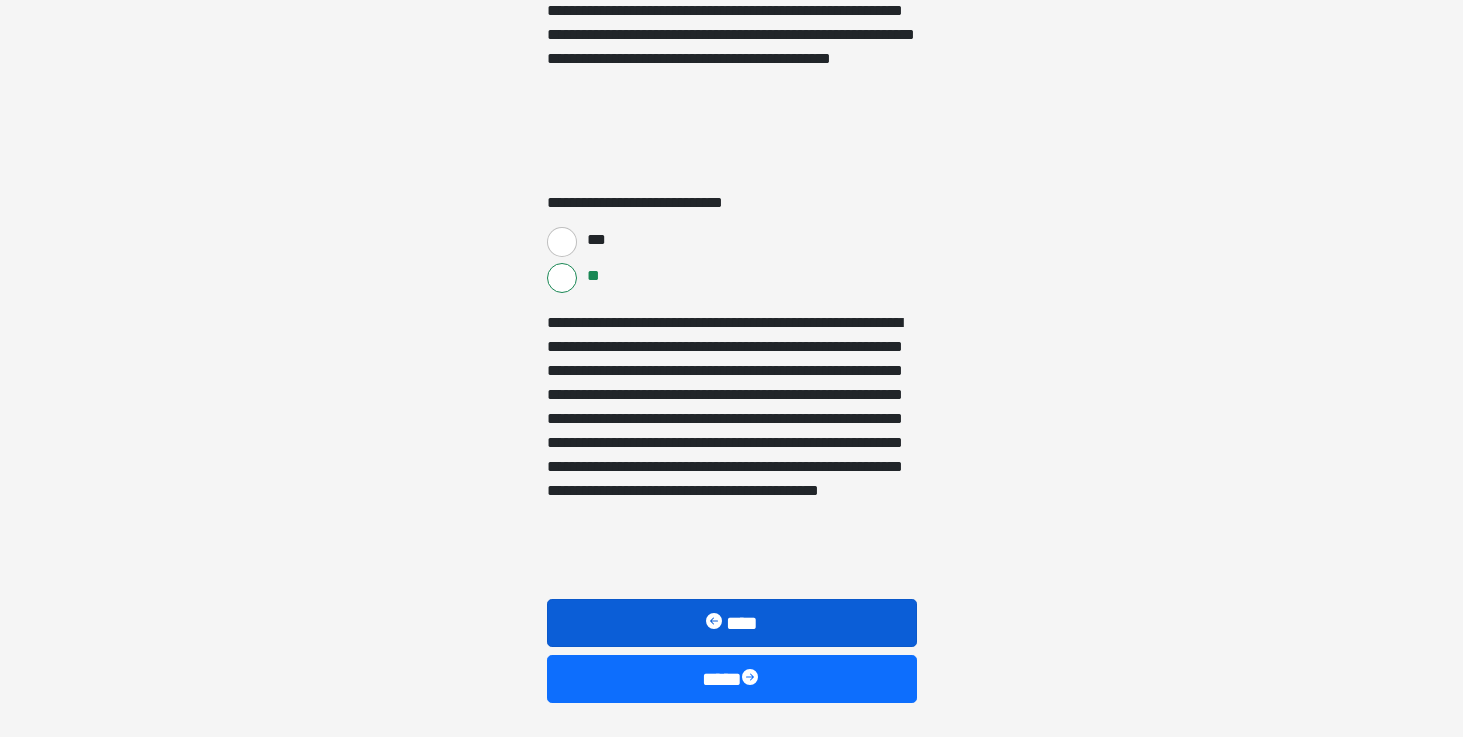 click on "****" at bounding box center (732, 623) 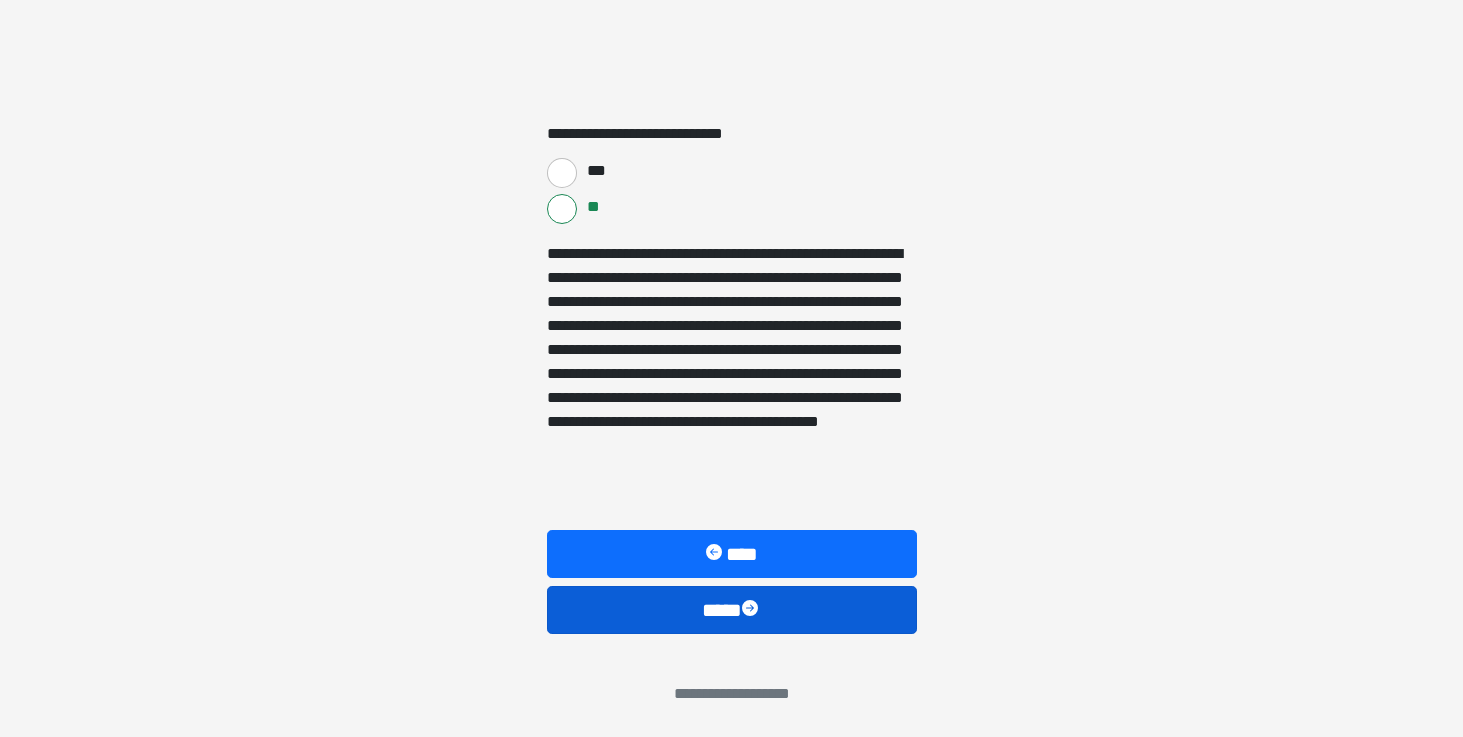 click on "****" at bounding box center [732, 610] 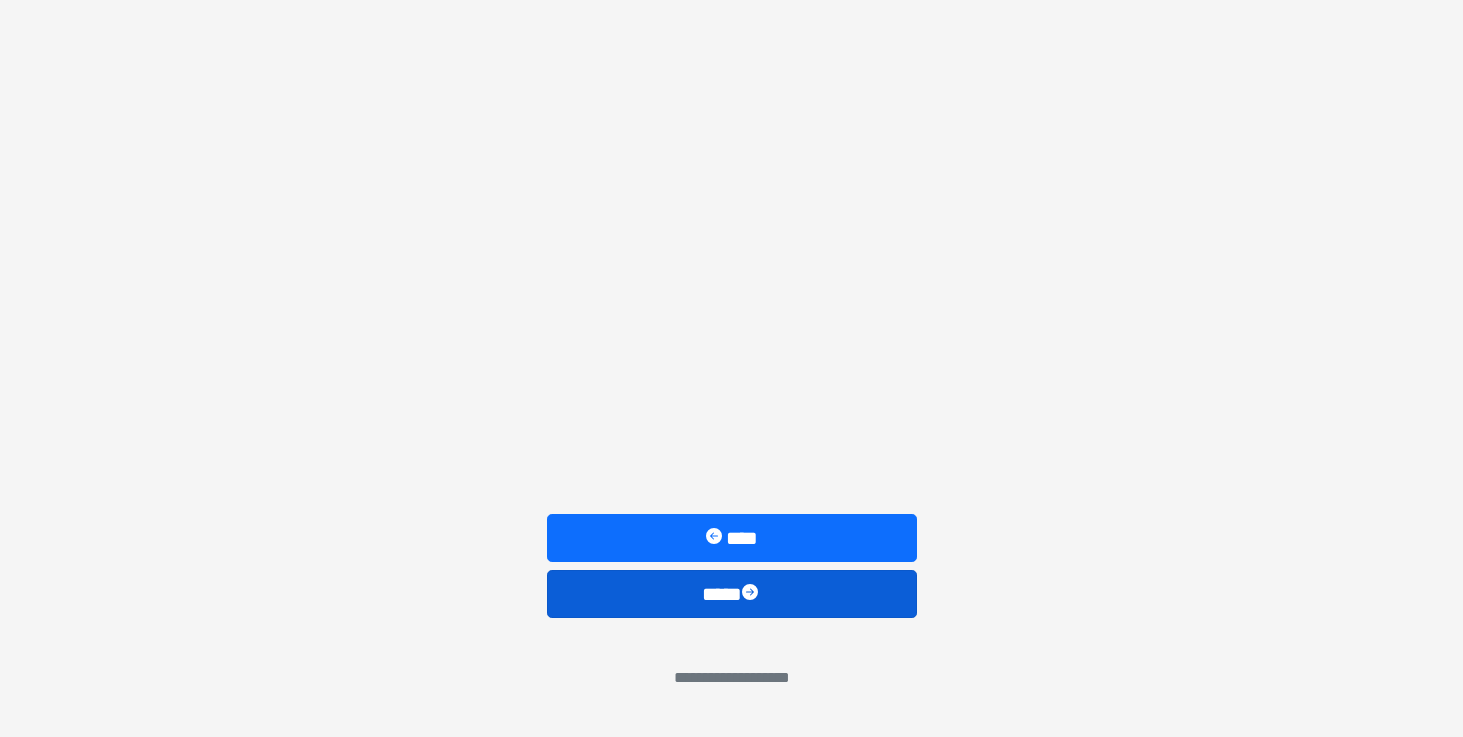 scroll, scrollTop: 2936, scrollLeft: 0, axis: vertical 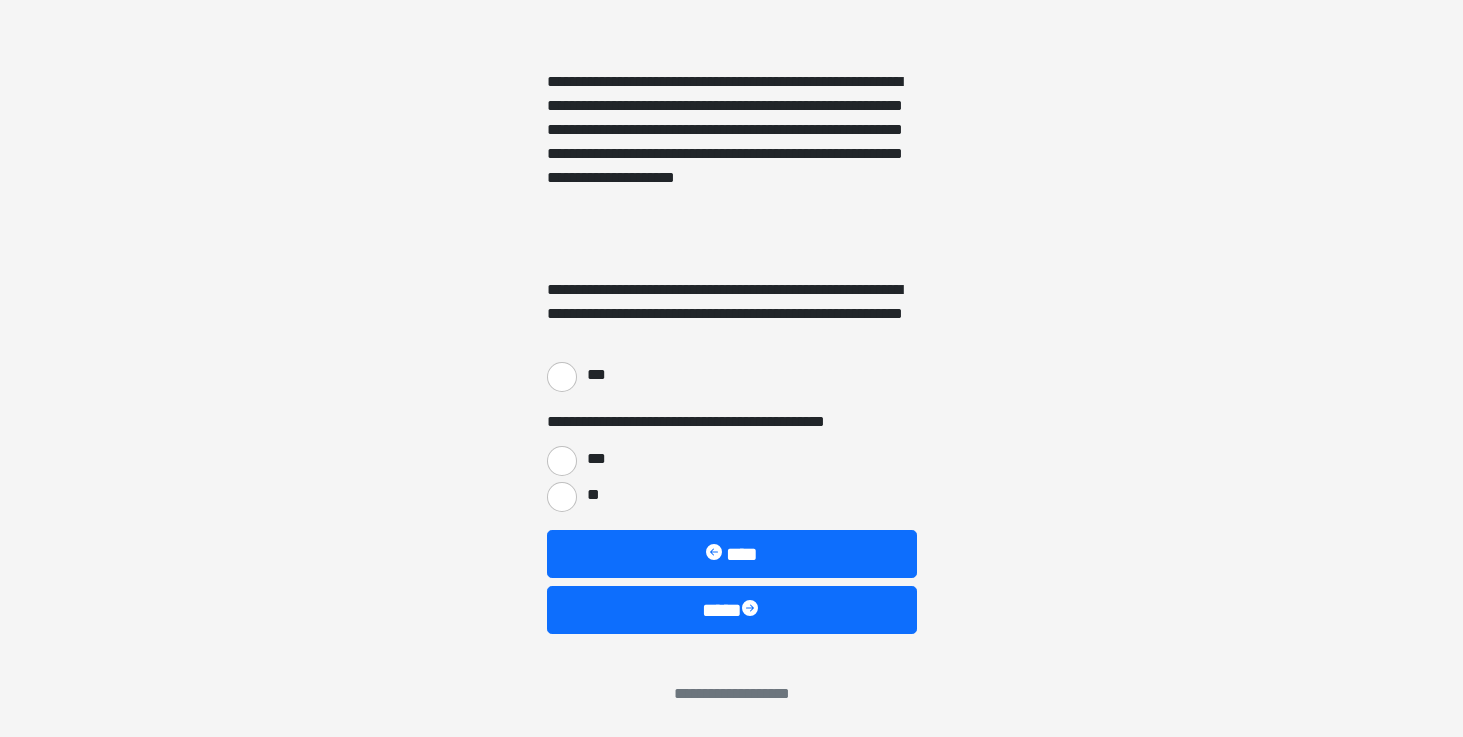 click on "***" at bounding box center (562, 377) 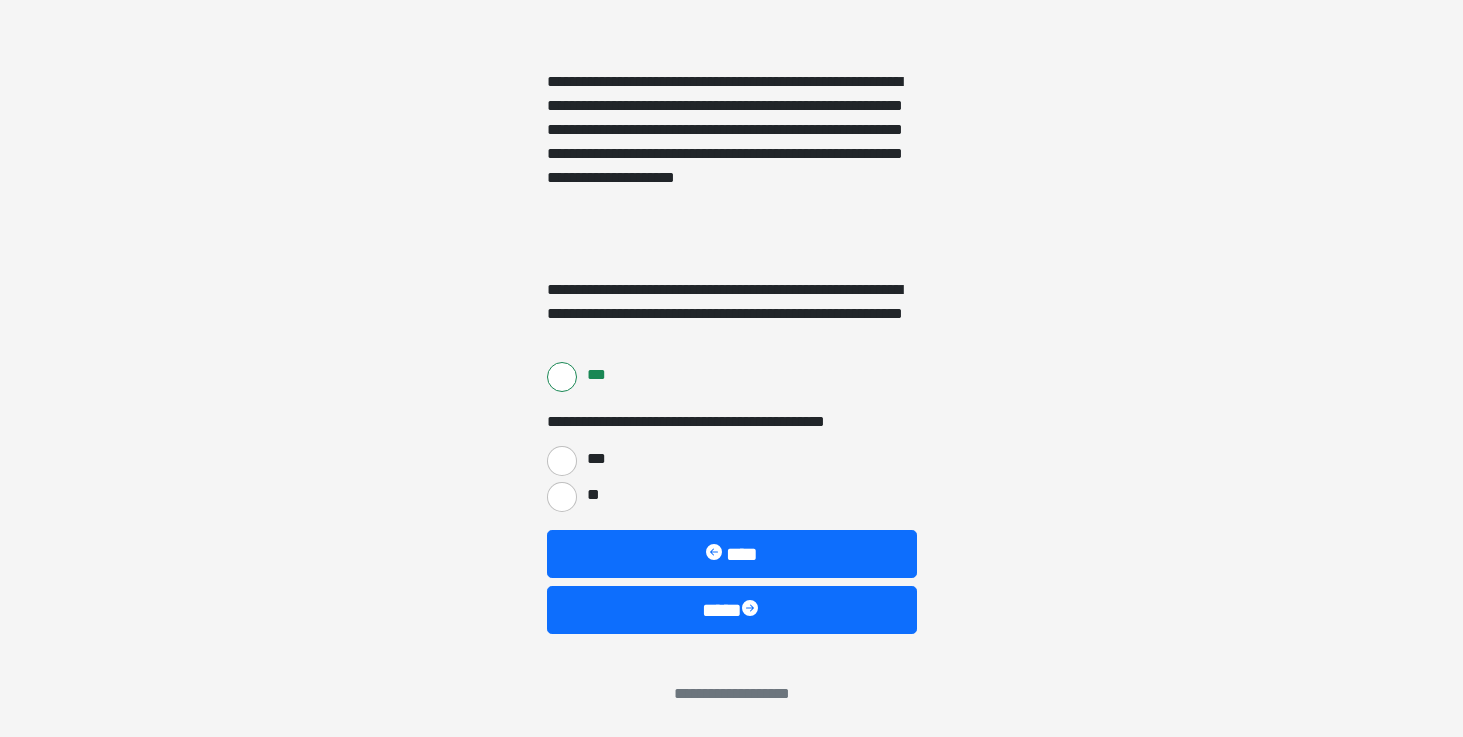 click on "***" at bounding box center [562, 461] 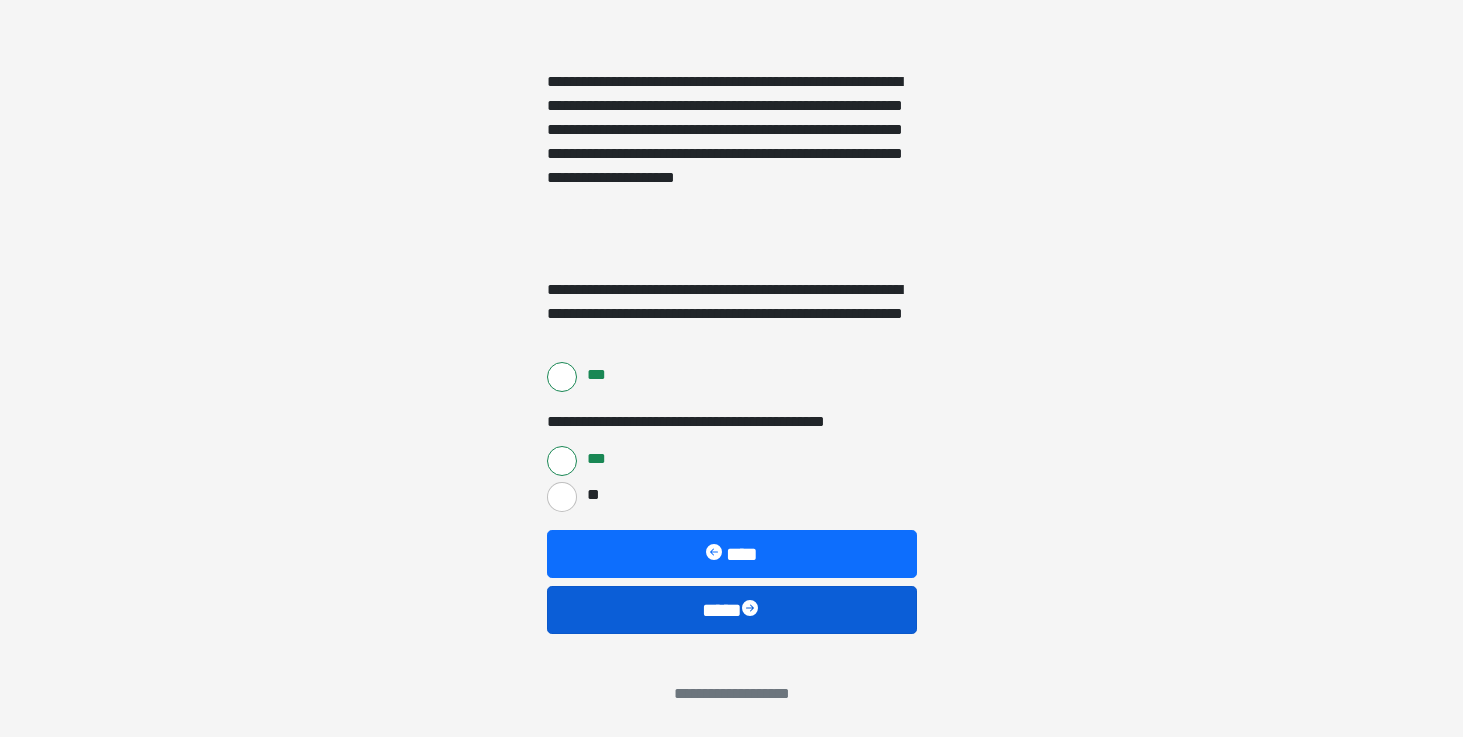 click on "****" at bounding box center [732, 610] 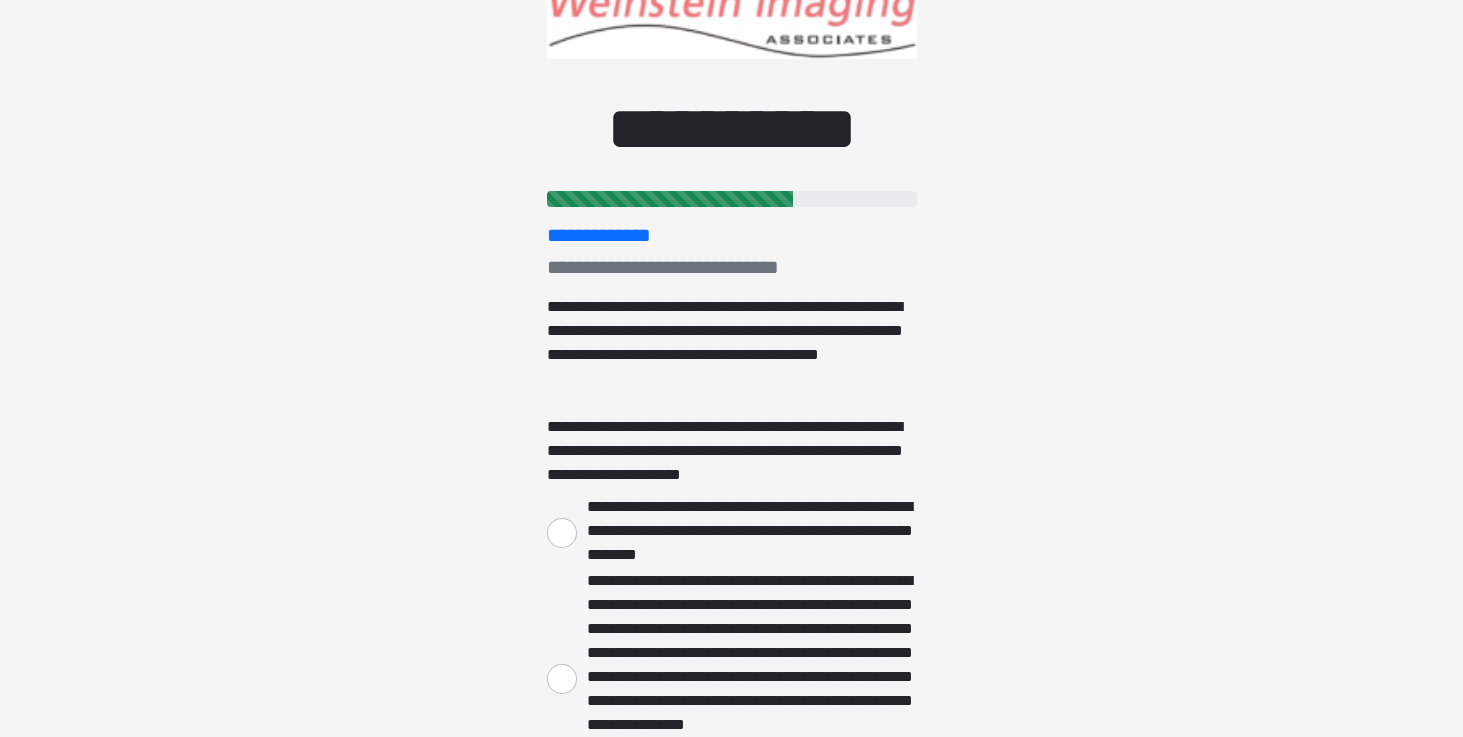 scroll, scrollTop: 69, scrollLeft: 0, axis: vertical 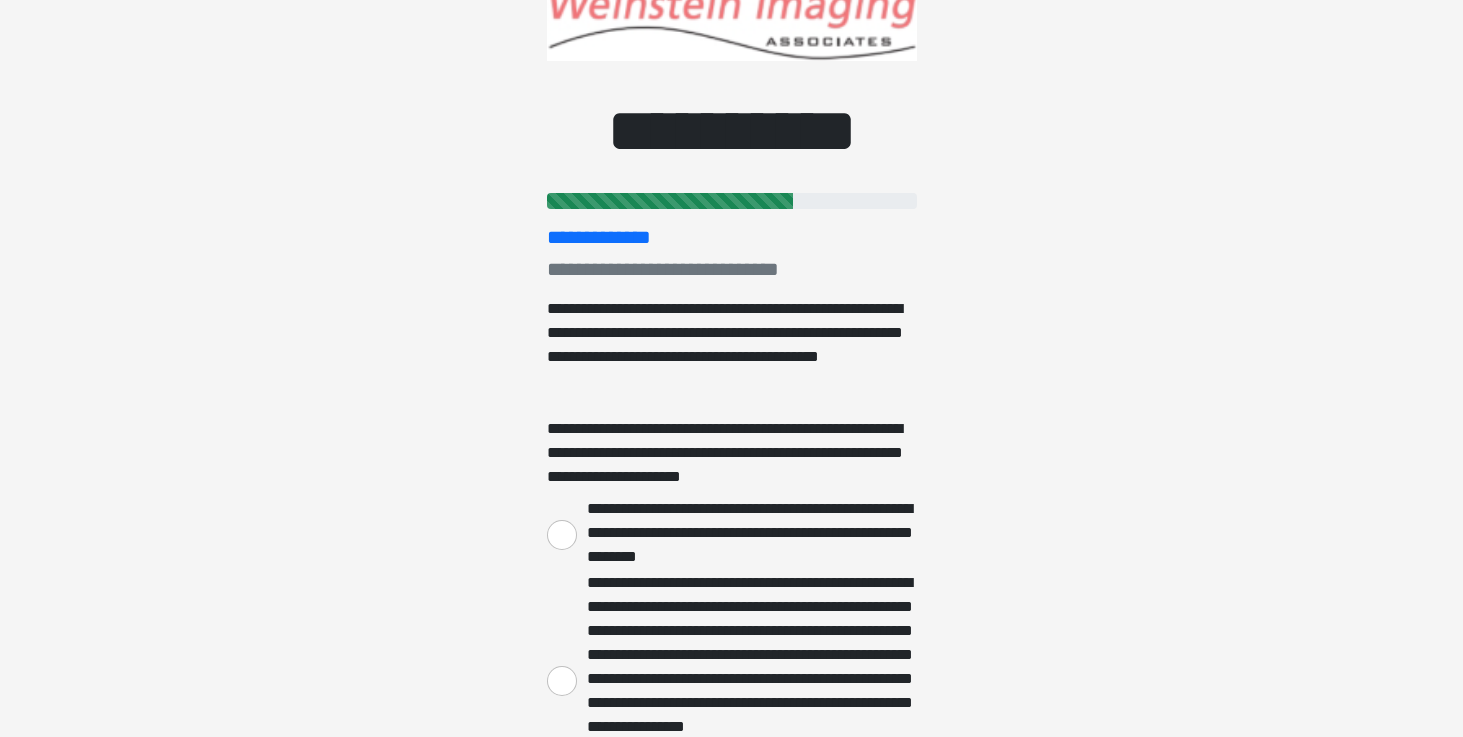 click on "**********" at bounding box center (562, 535) 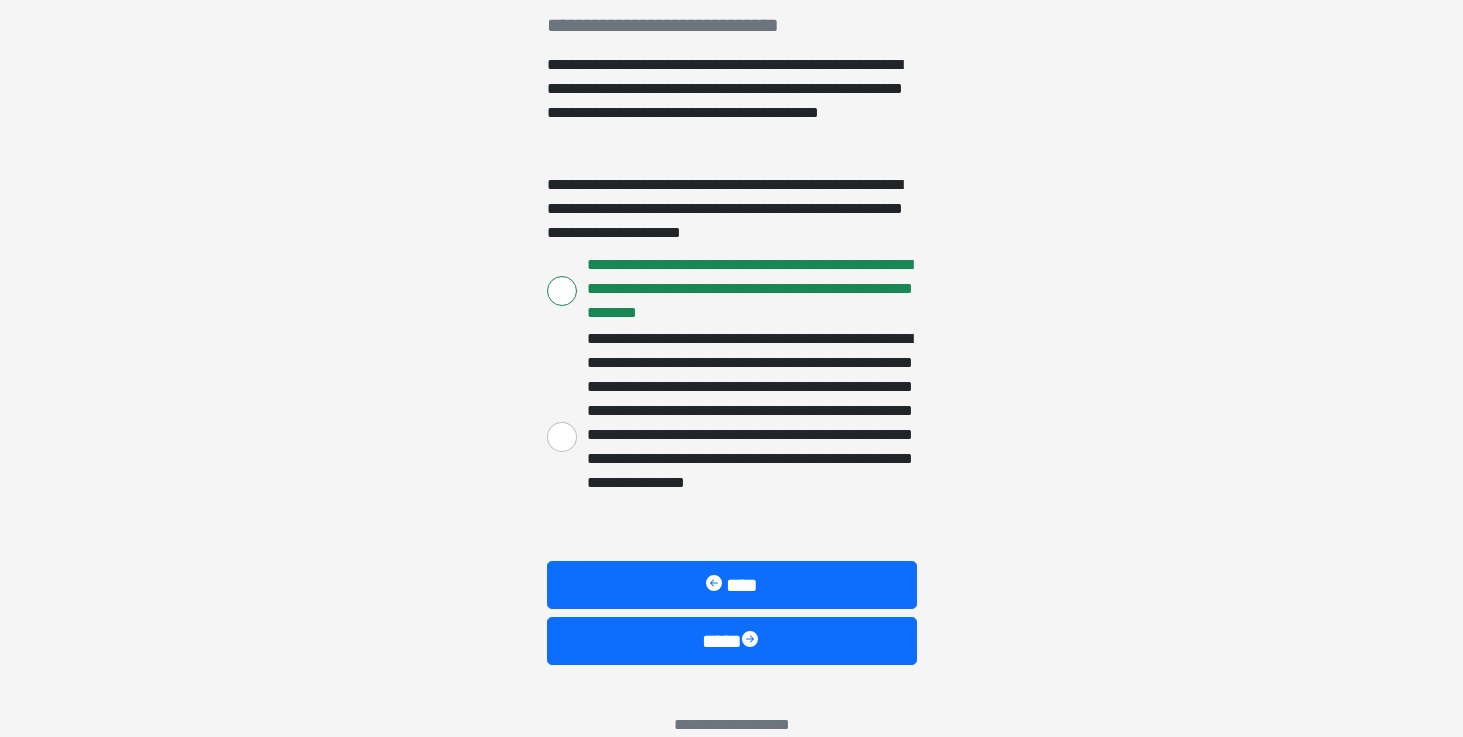 scroll, scrollTop: 323, scrollLeft: 0, axis: vertical 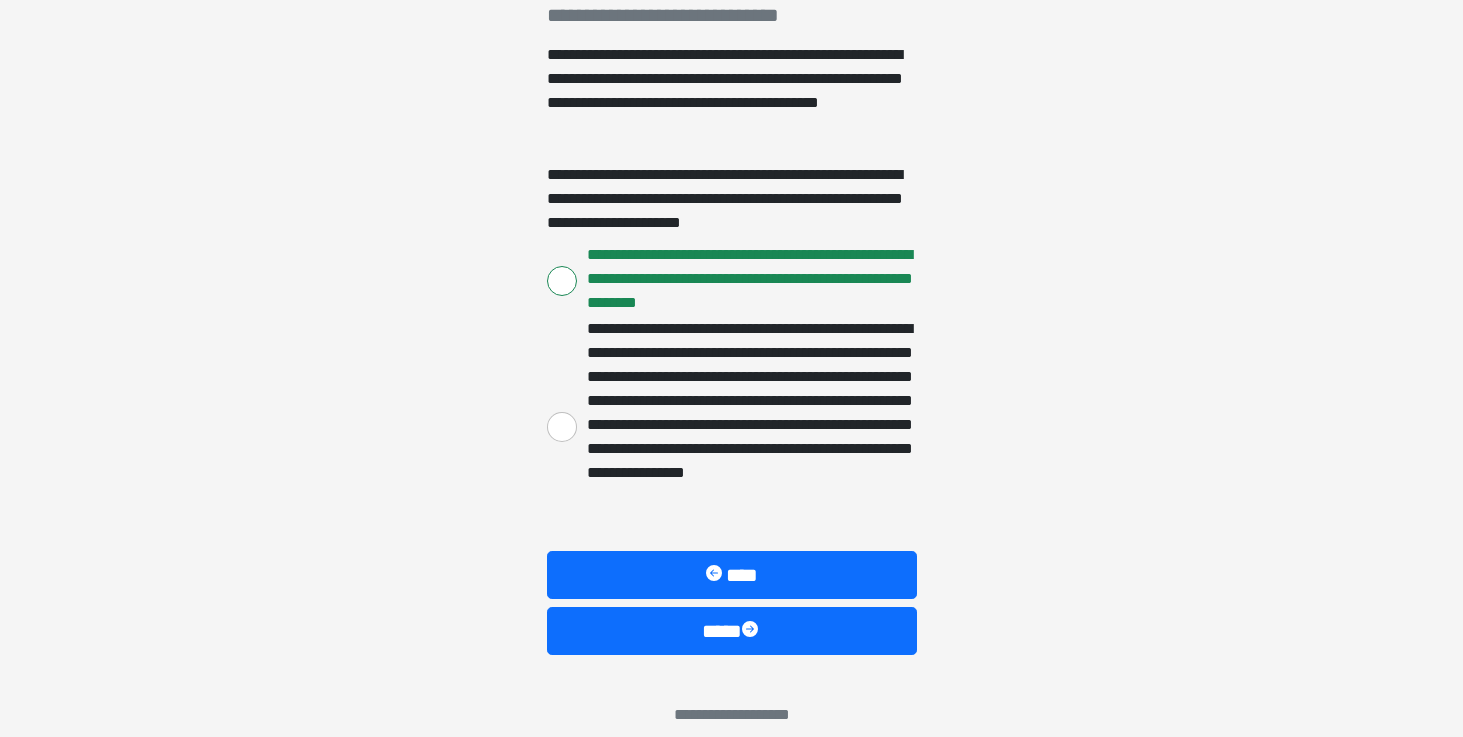 click on "**********" at bounding box center (562, 427) 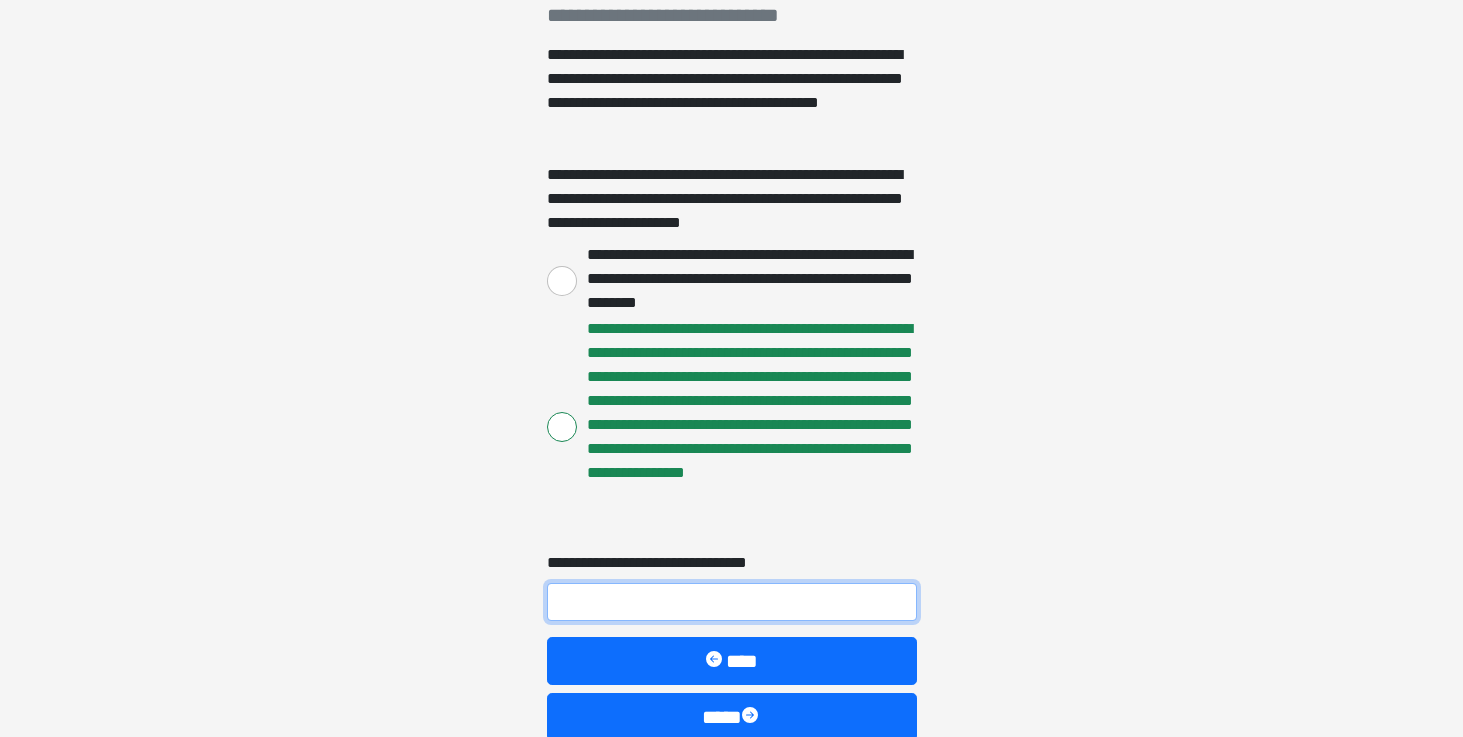 click on "**********" at bounding box center (732, 602) 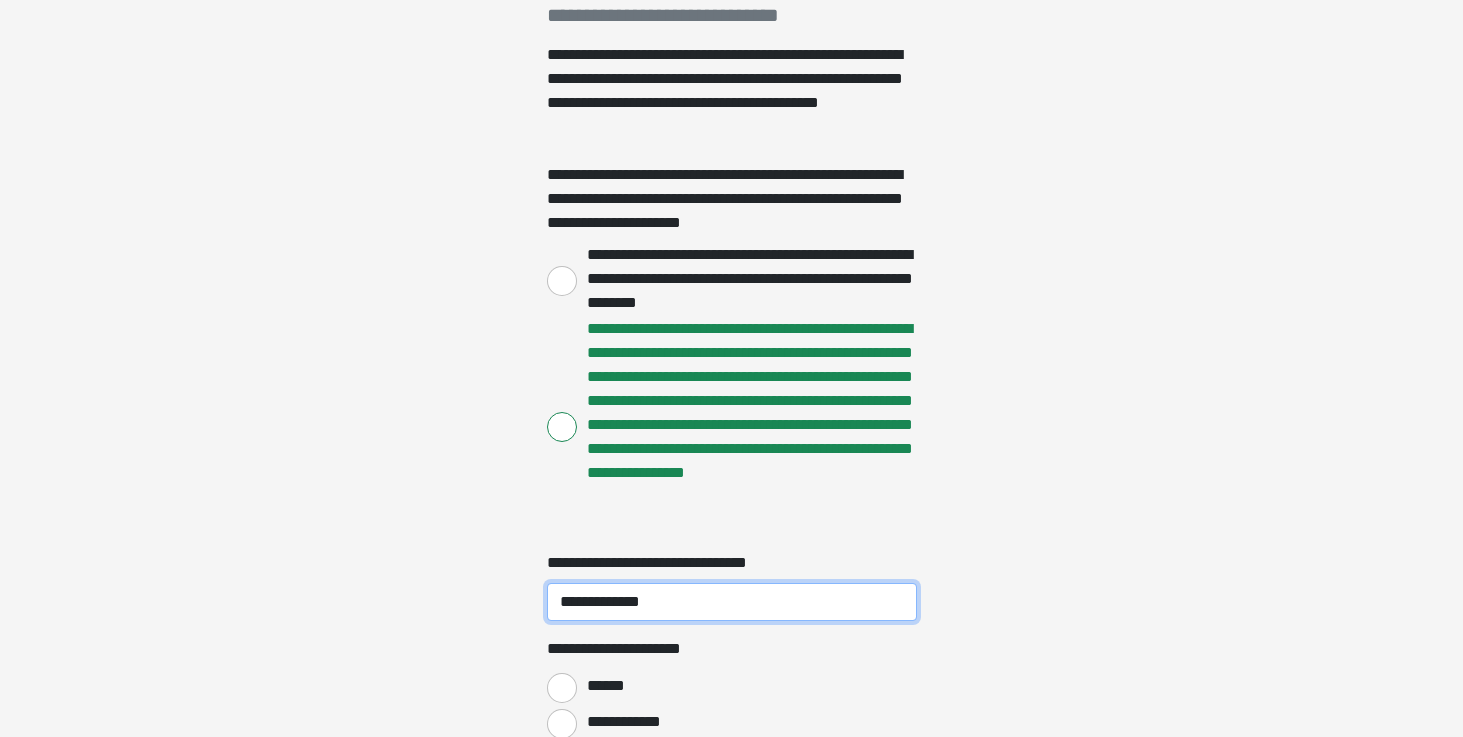 type on "**********" 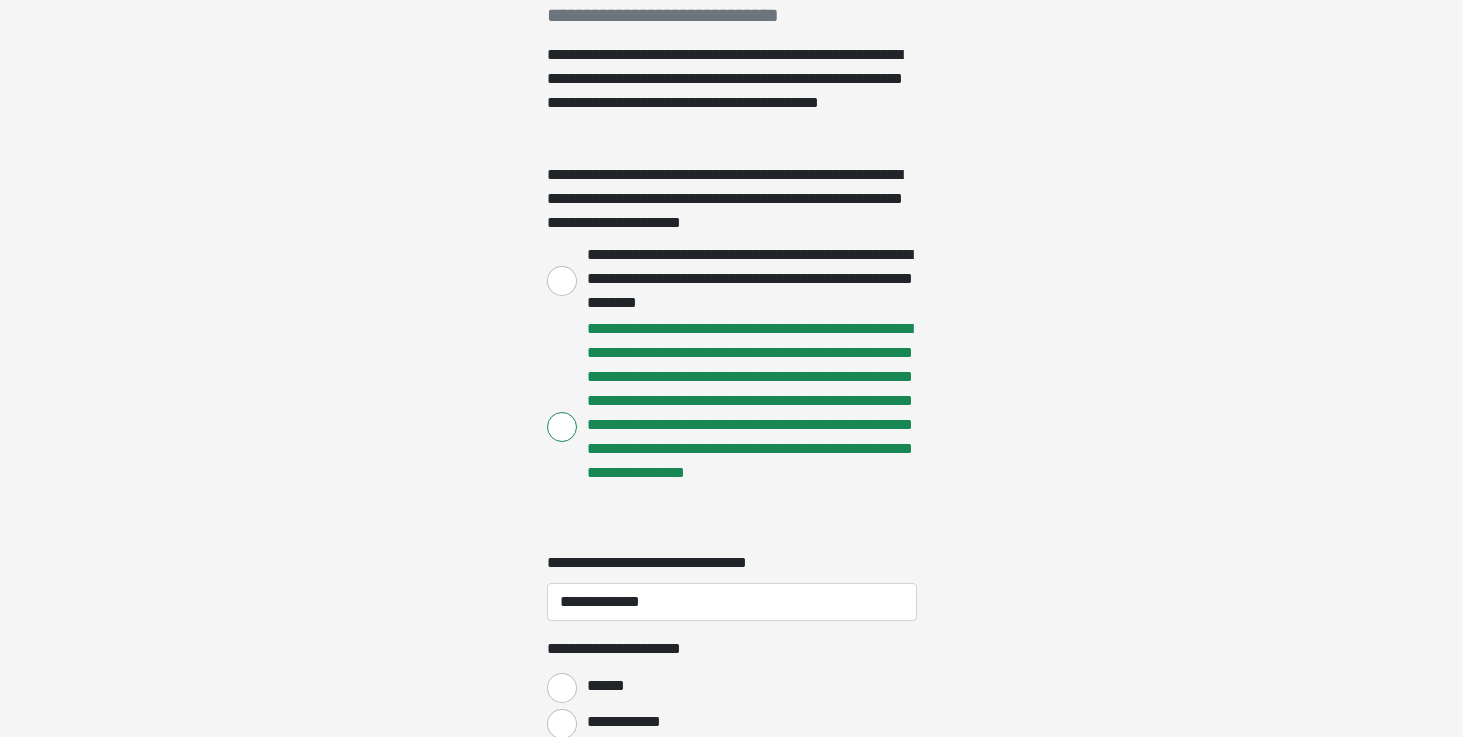 click on "******" at bounding box center [609, 686] 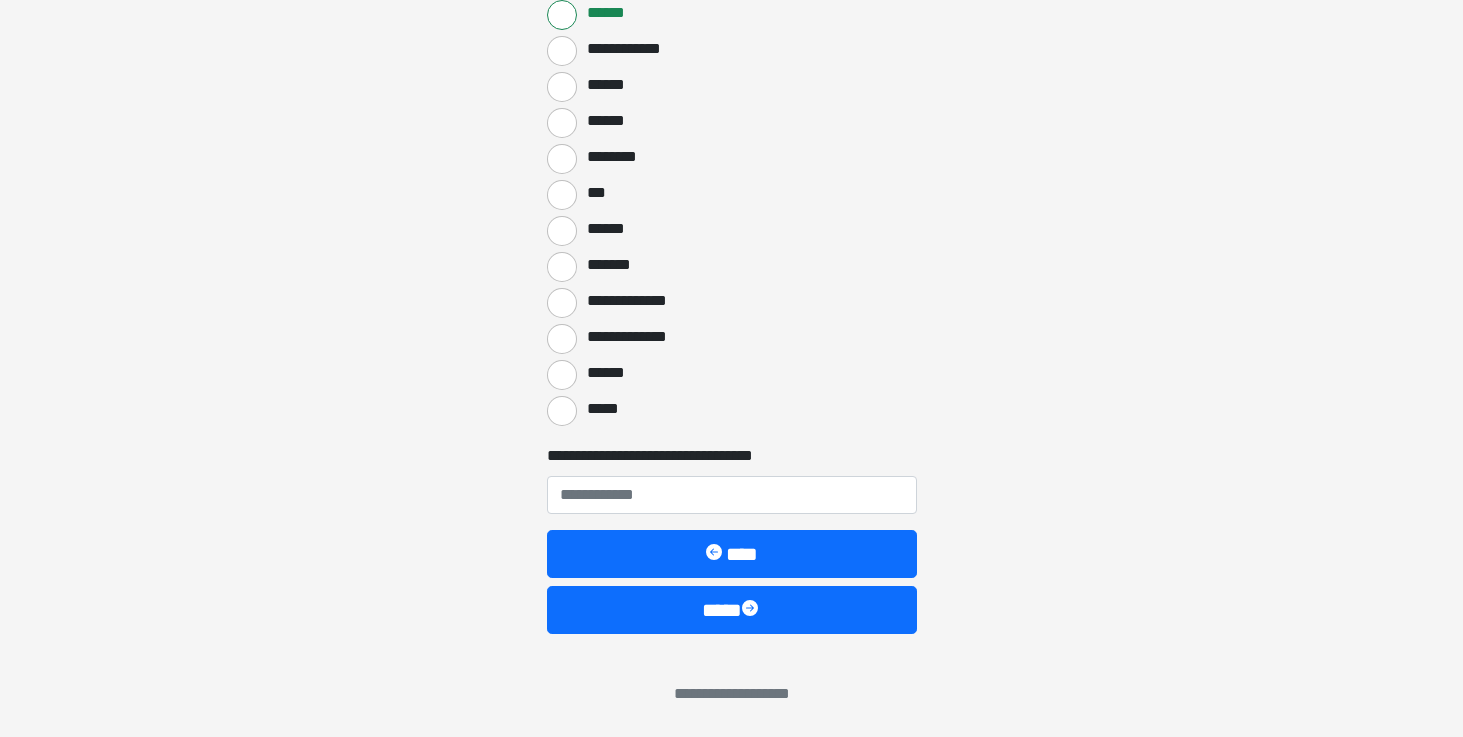 scroll, scrollTop: 996, scrollLeft: 0, axis: vertical 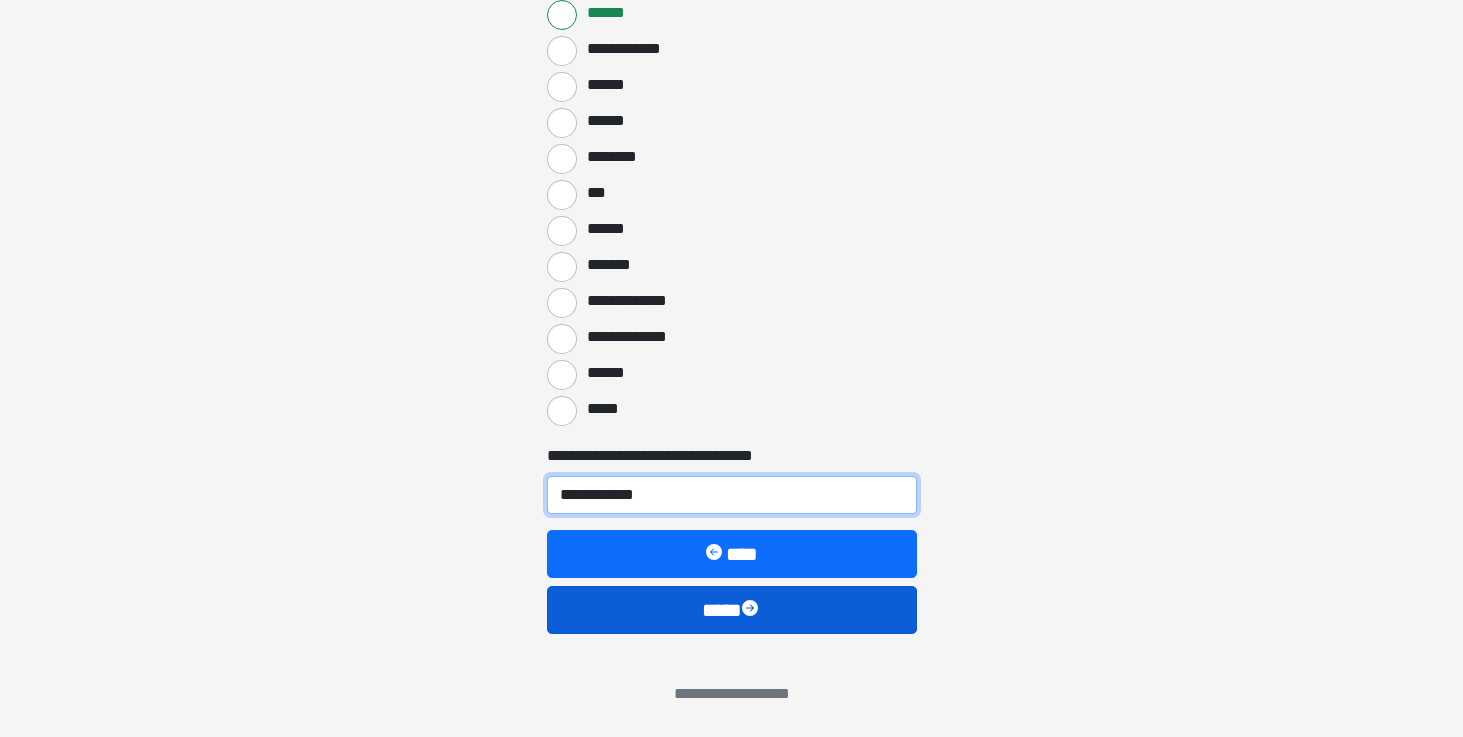 type on "**********" 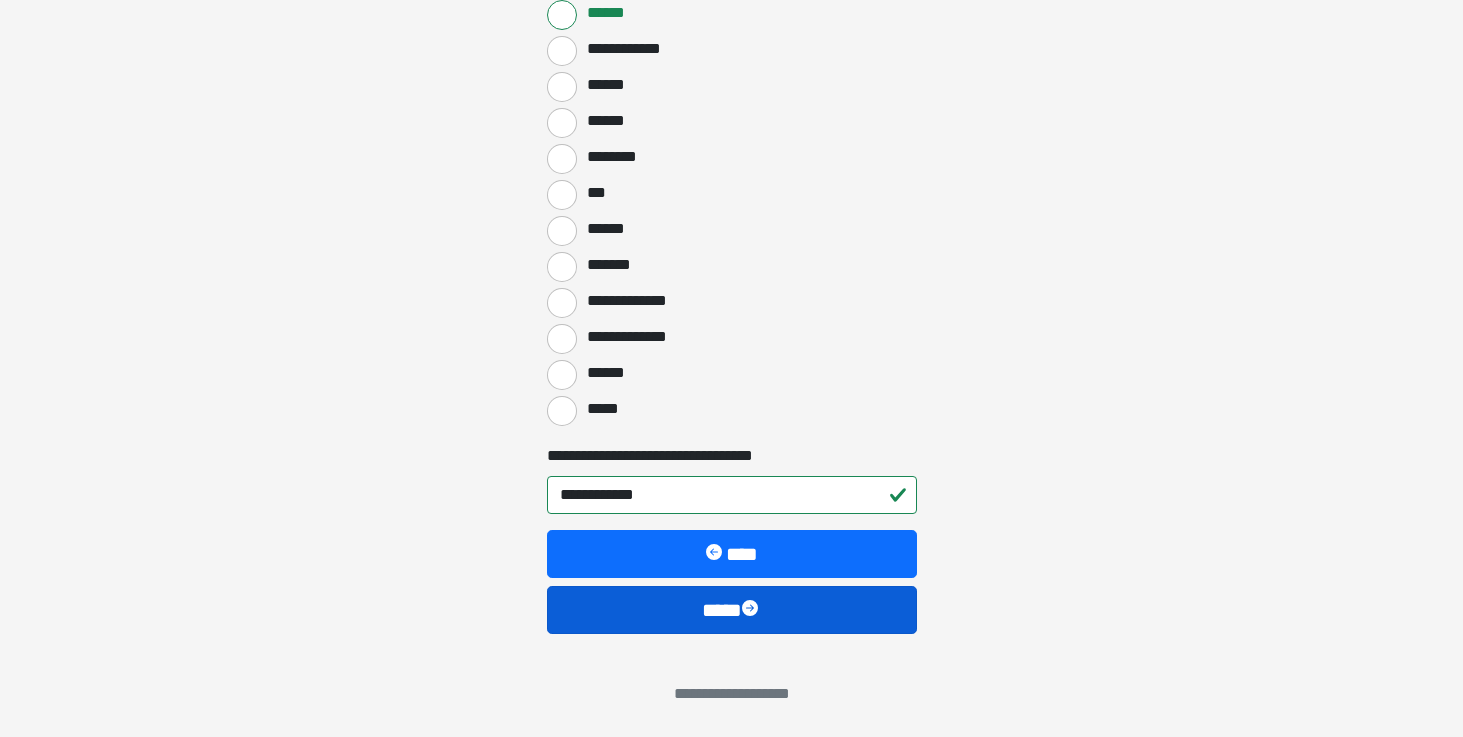 click on "****" at bounding box center [732, 610] 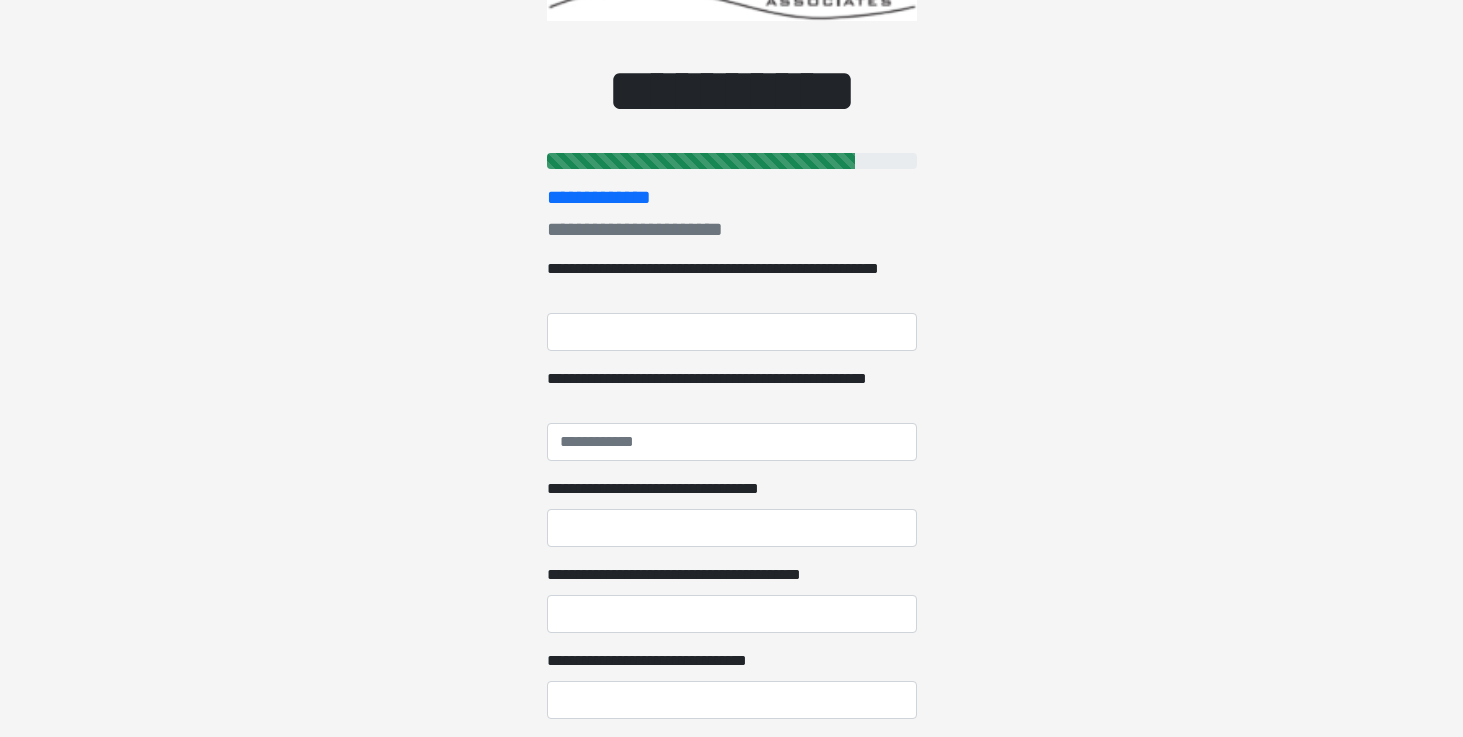 scroll, scrollTop: 165, scrollLeft: 0, axis: vertical 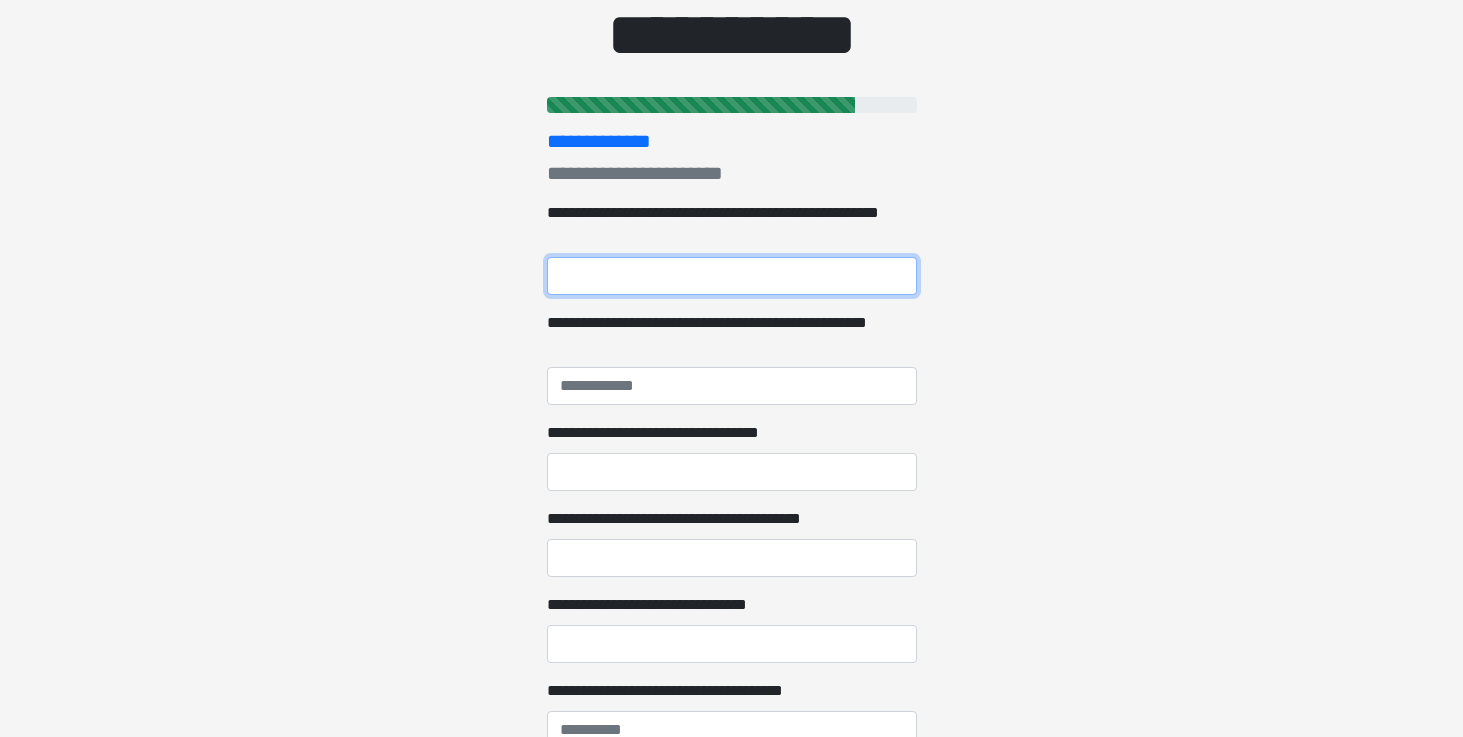 paste on "**********" 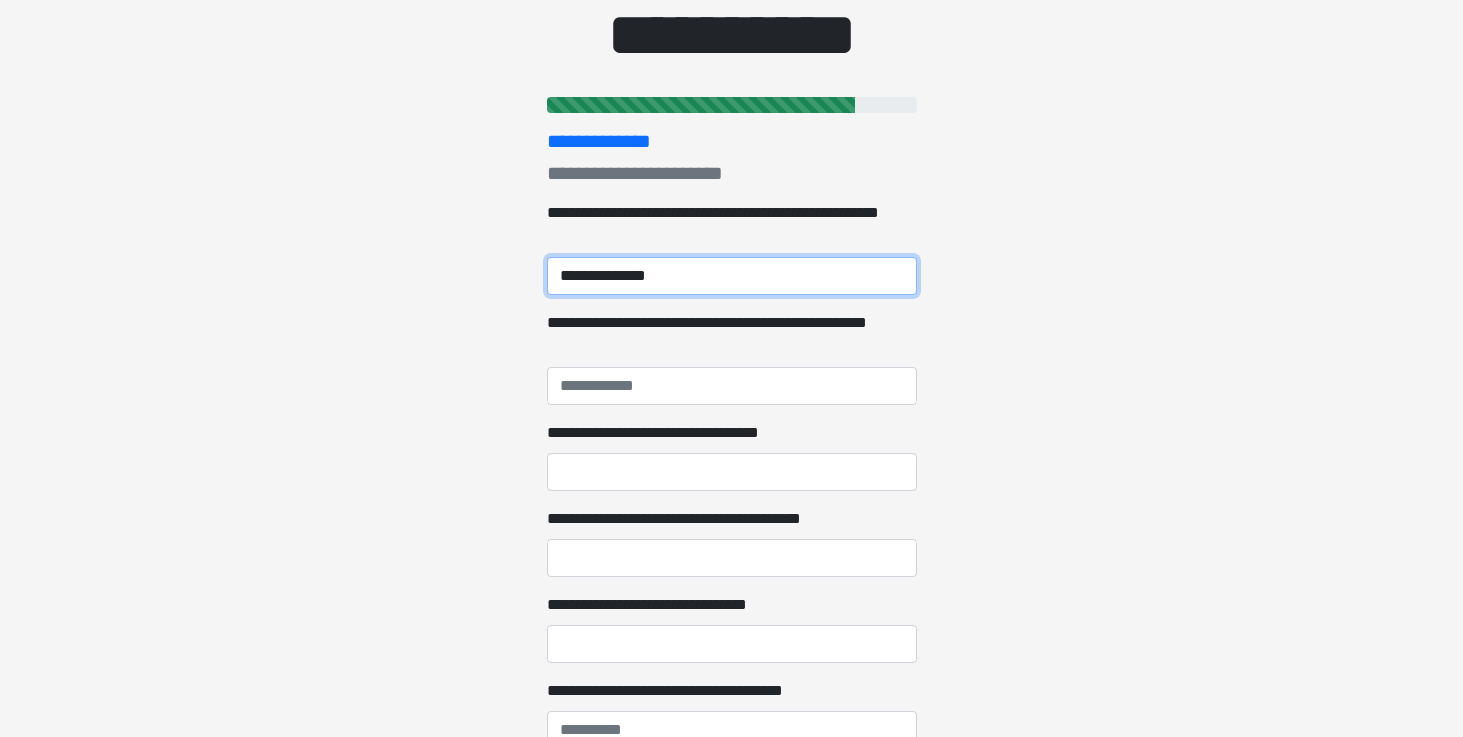 type on "**********" 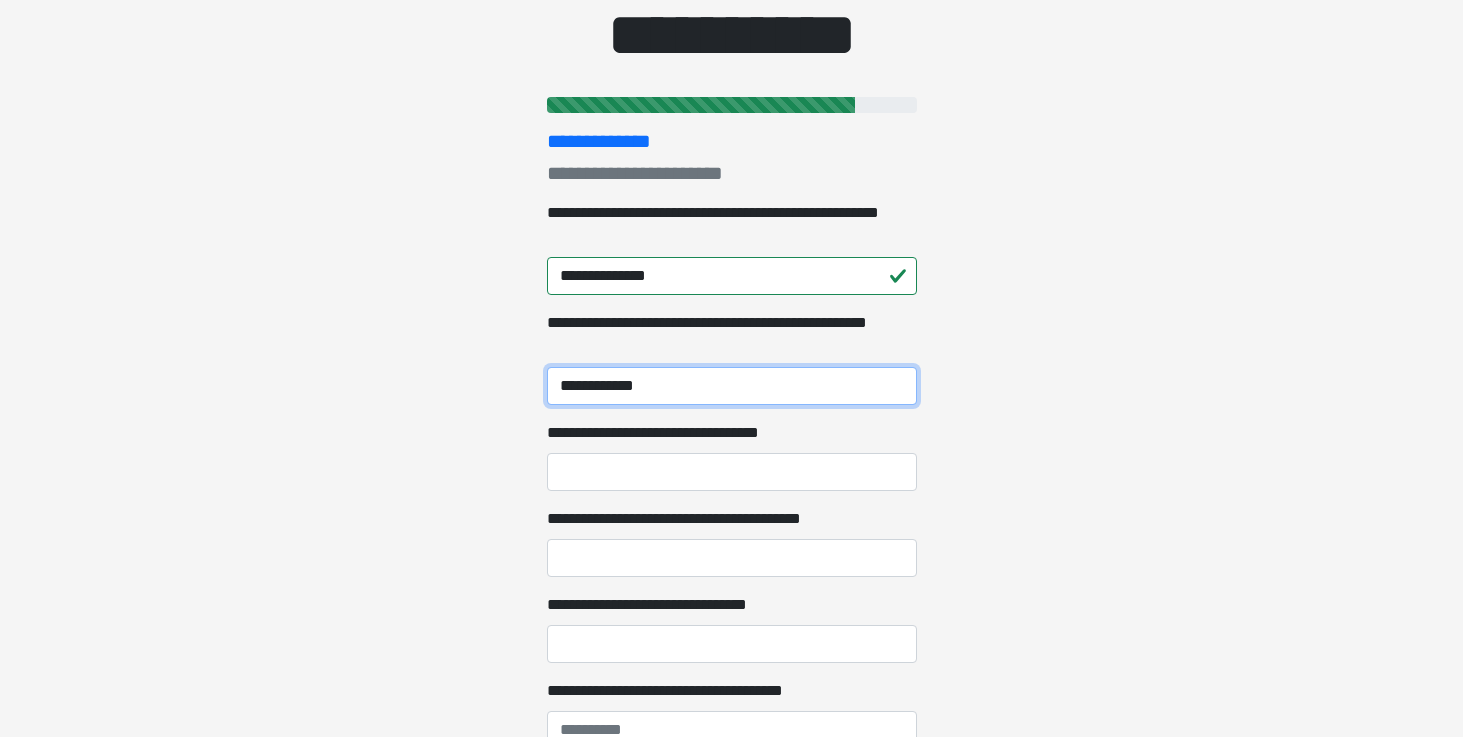type on "**********" 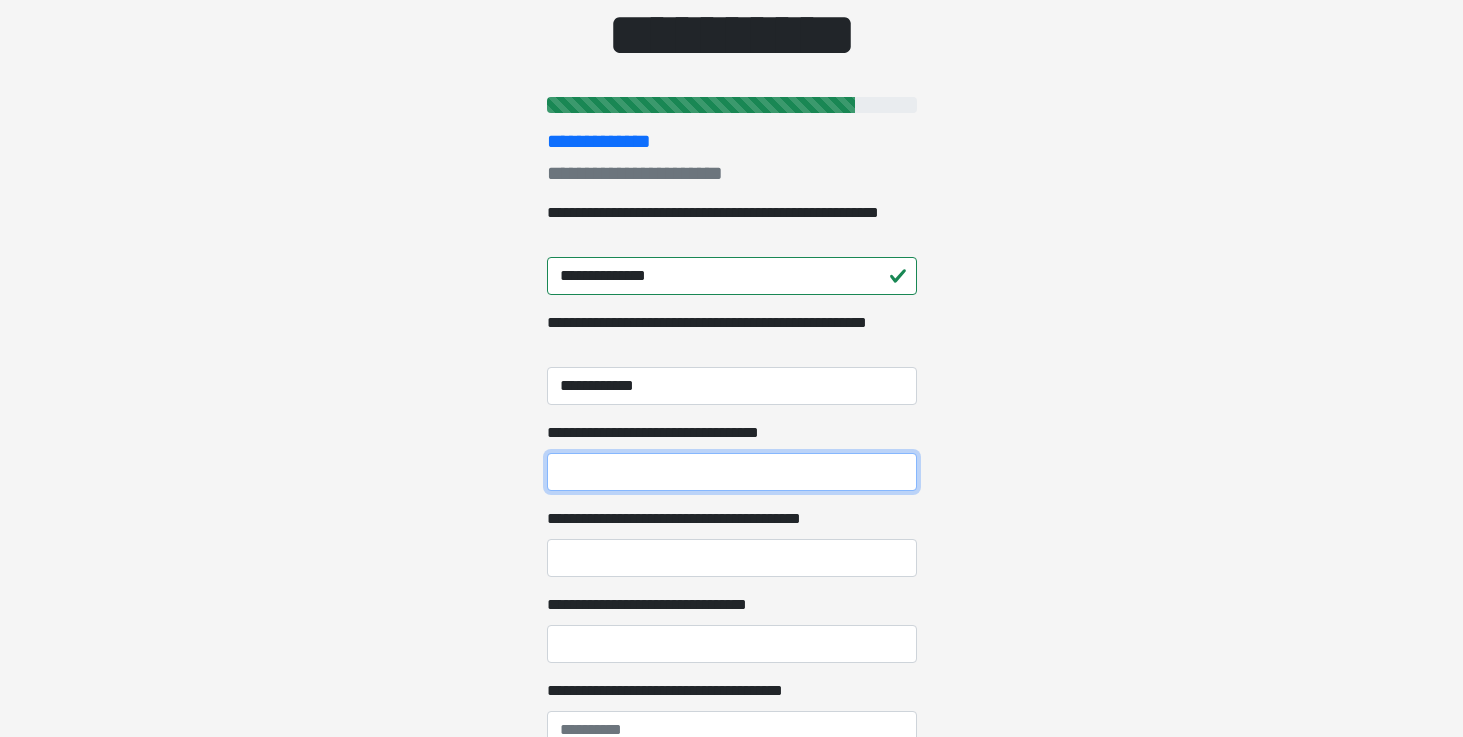 click on "**********" at bounding box center [732, 472] 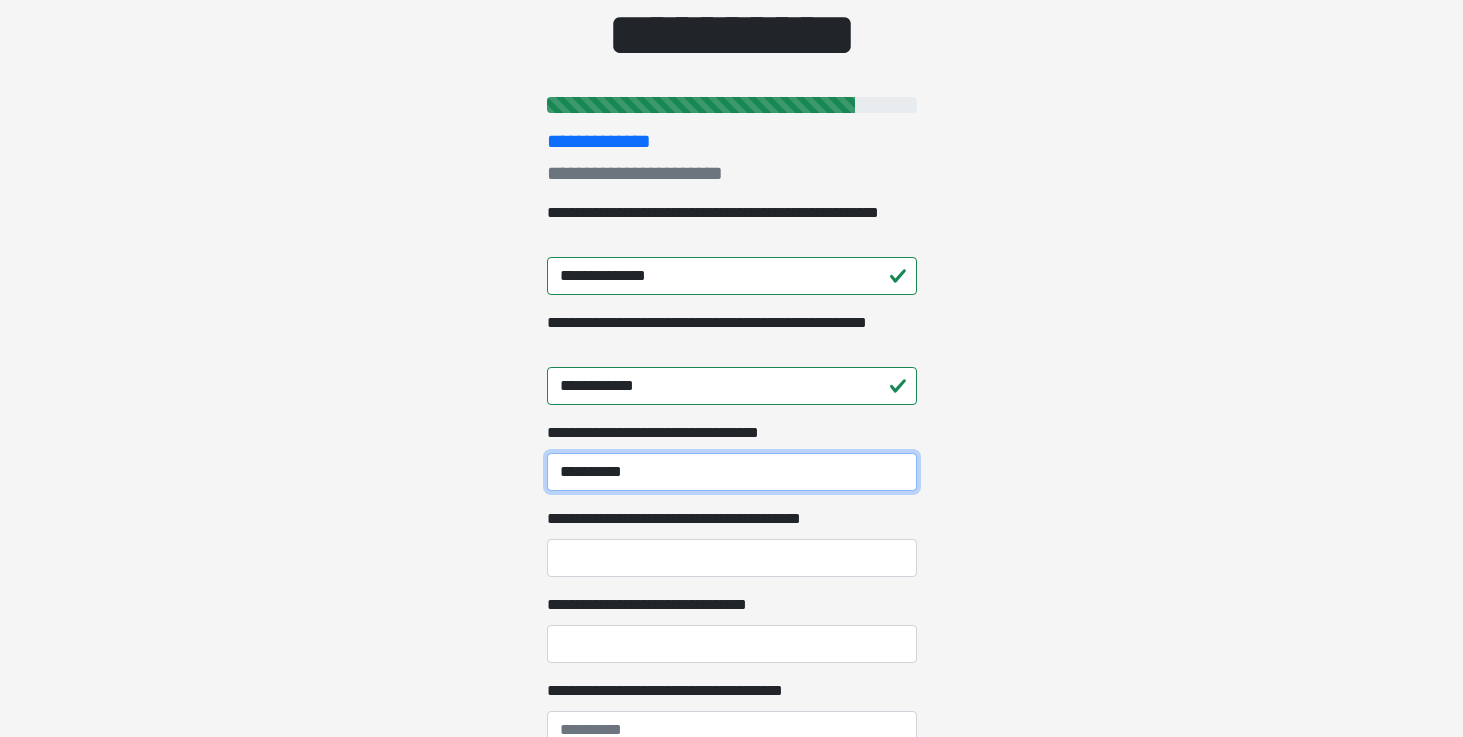 type on "**********" 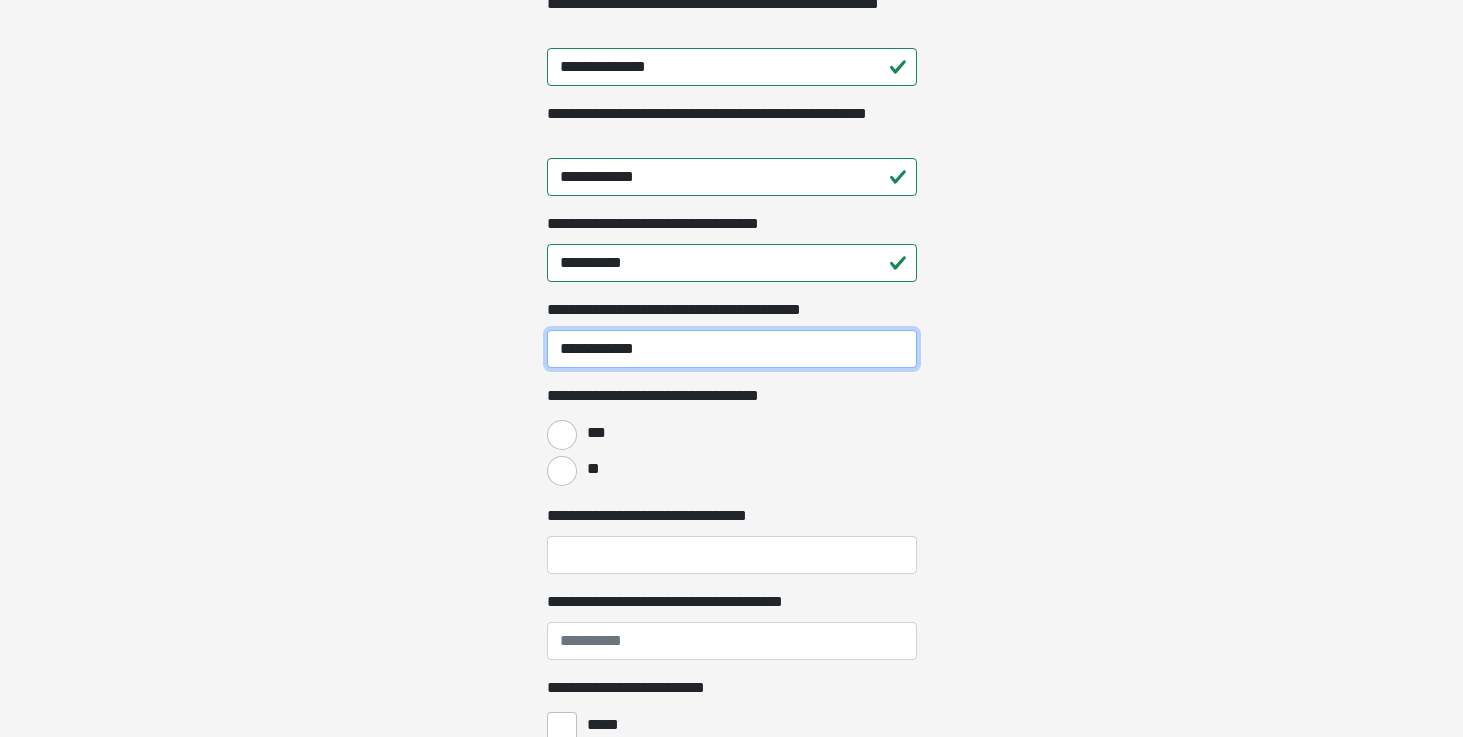 scroll, scrollTop: 436, scrollLeft: 0, axis: vertical 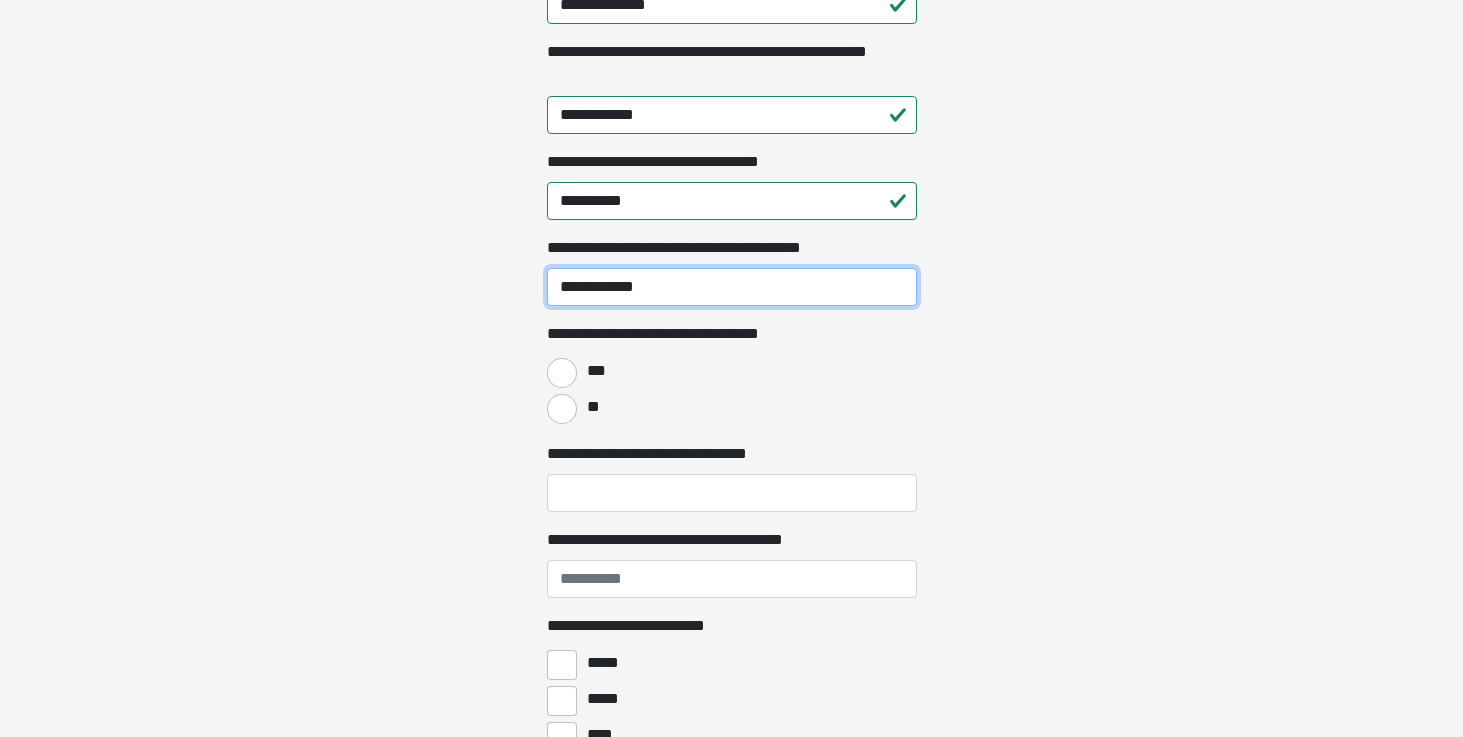 type on "**********" 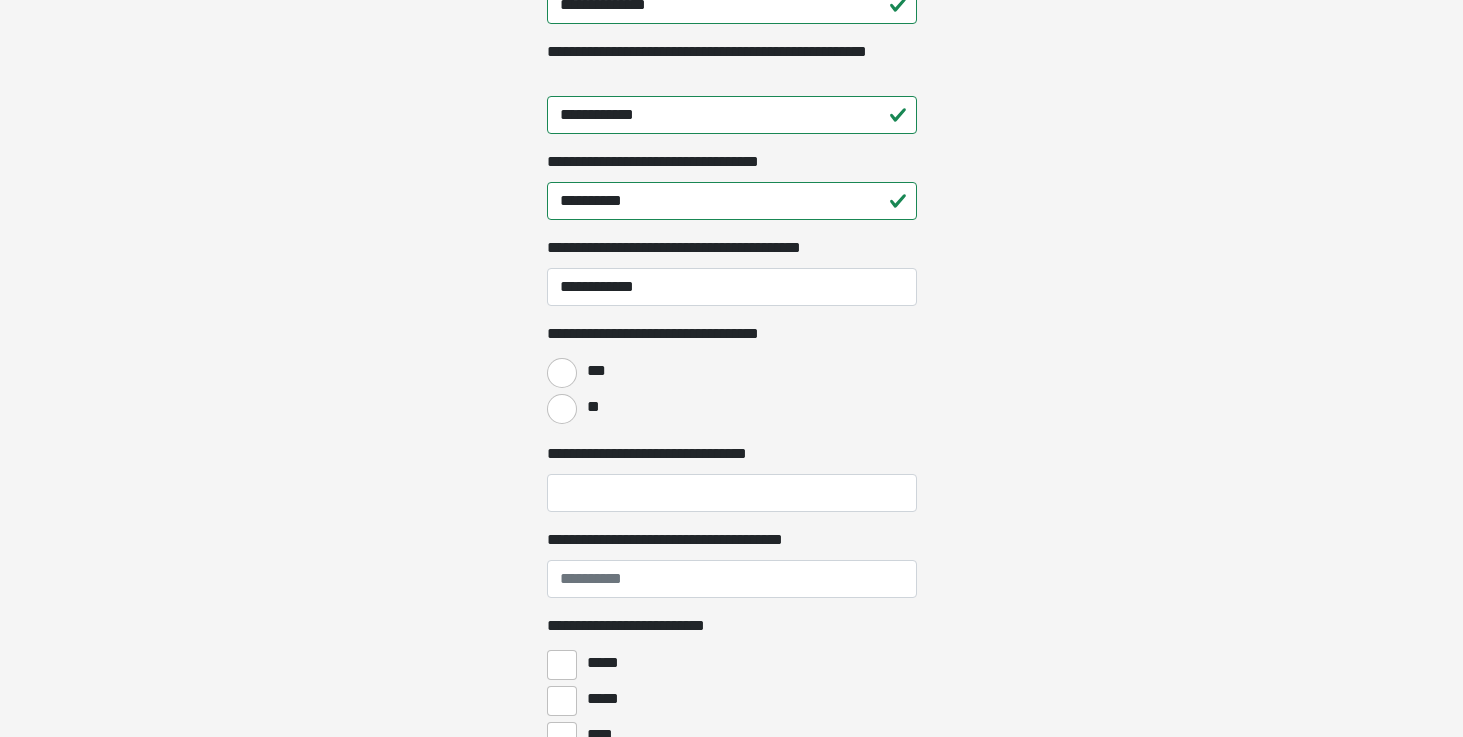 click on "***" at bounding box center [562, 373] 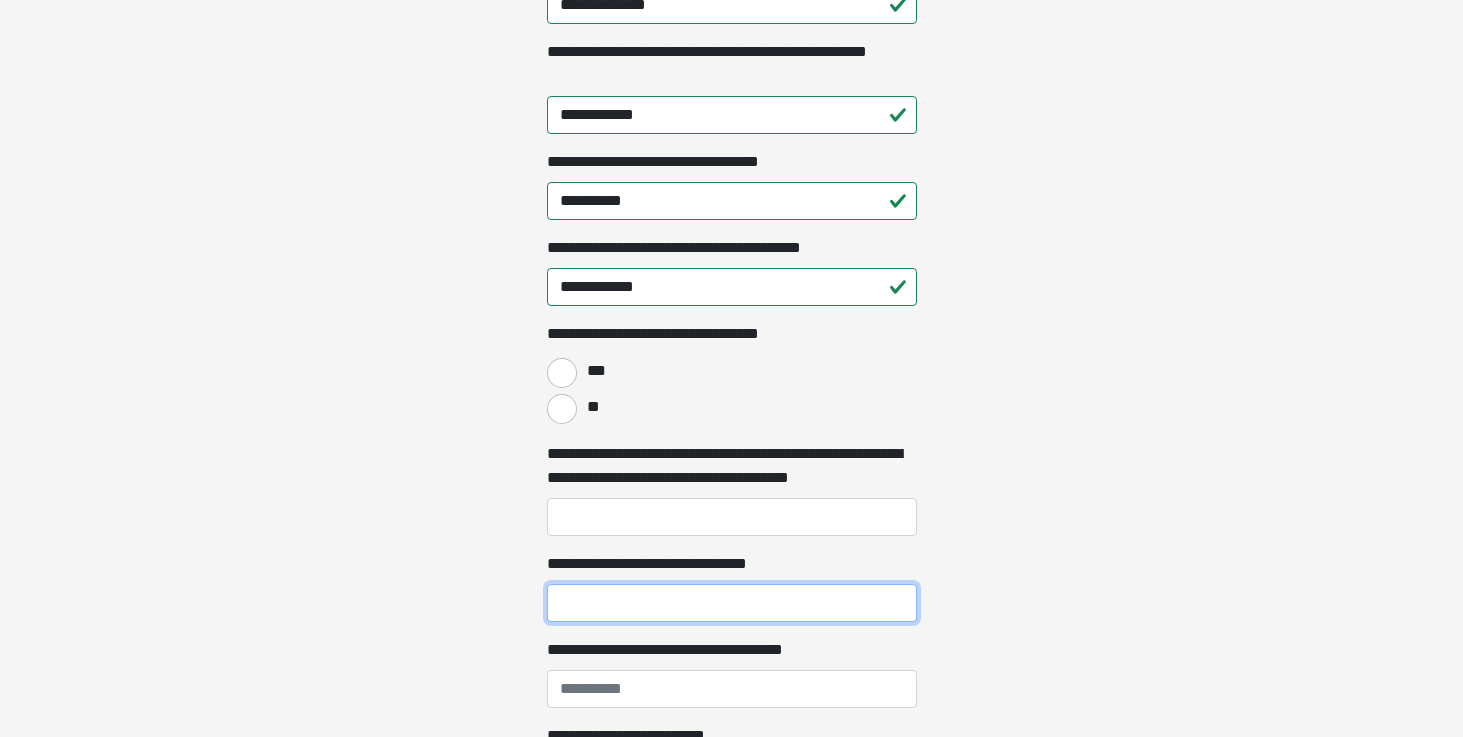 click on "**********" at bounding box center (732, 603) 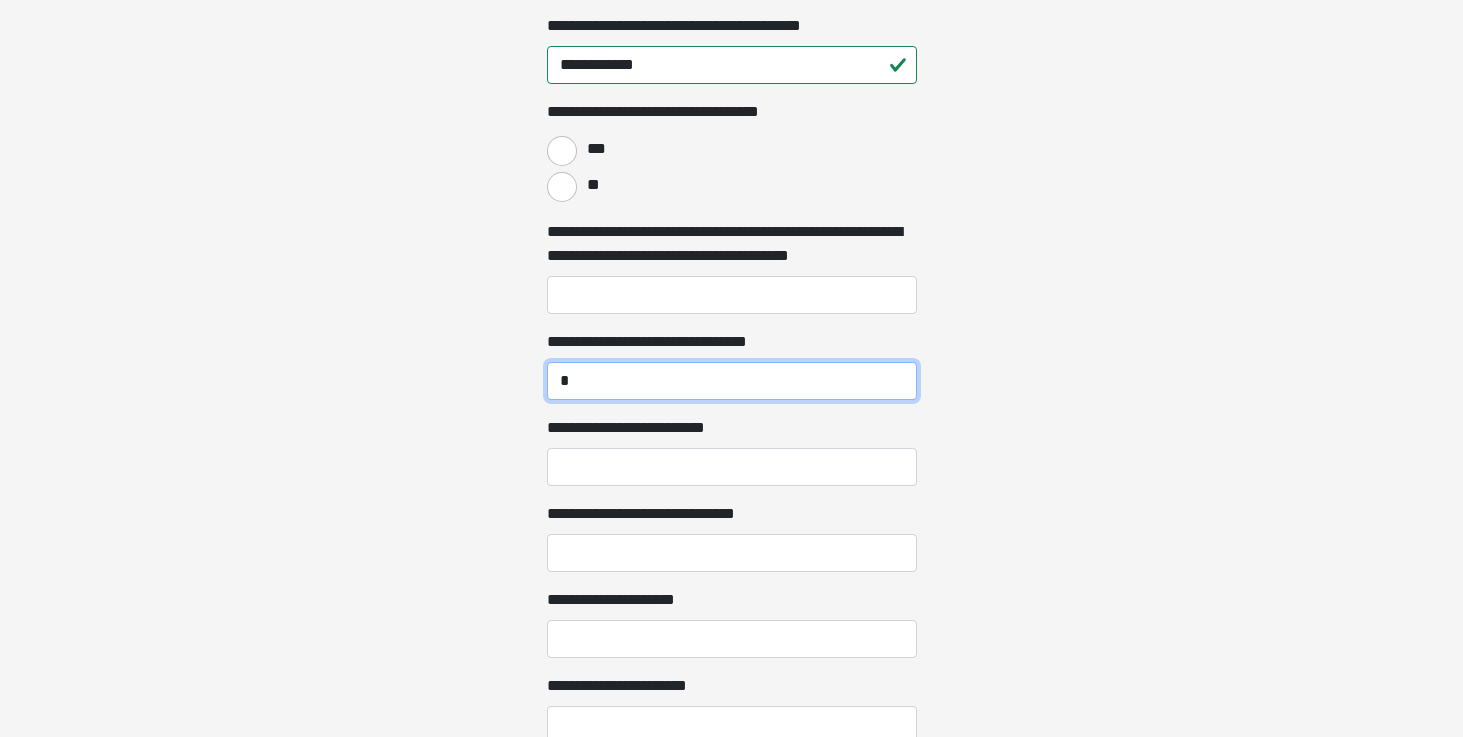 scroll, scrollTop: 699, scrollLeft: 0, axis: vertical 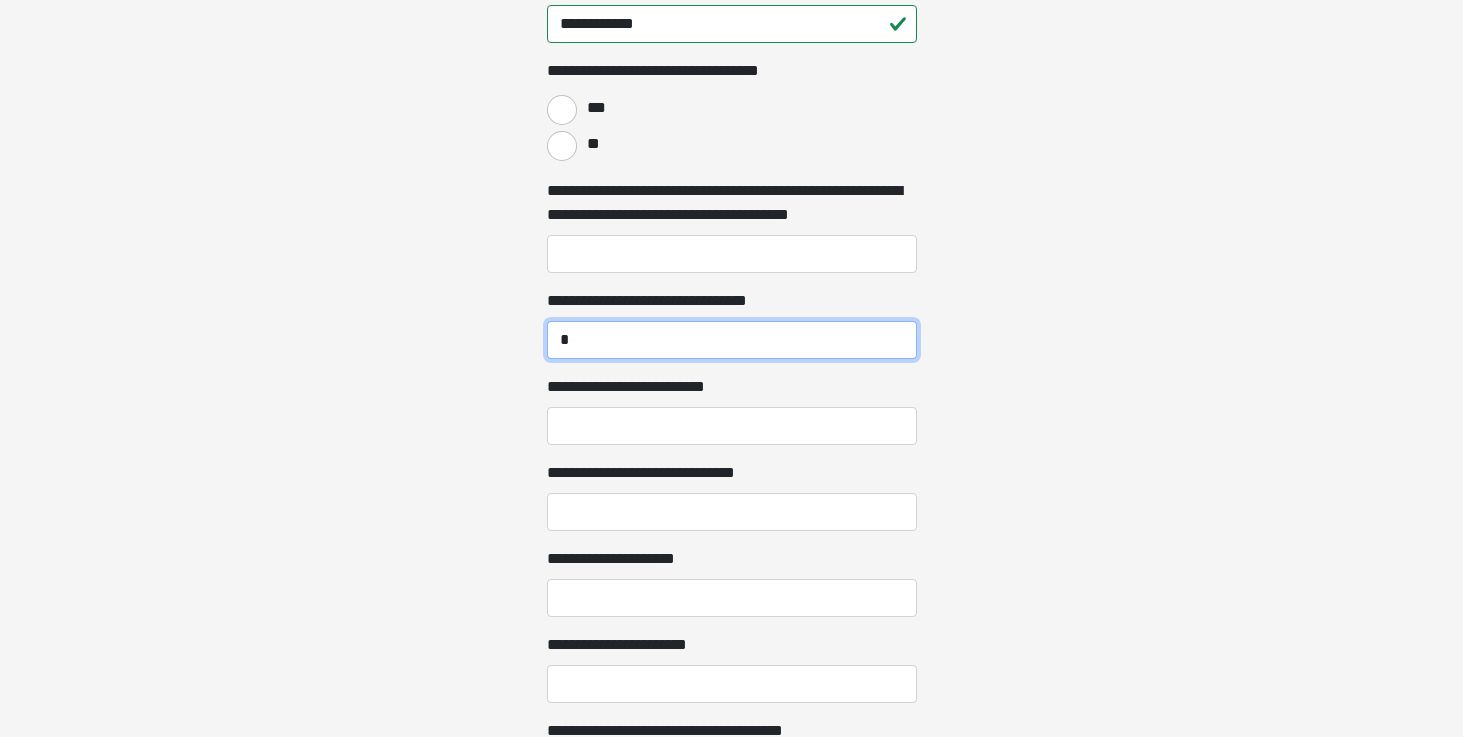 type on "*" 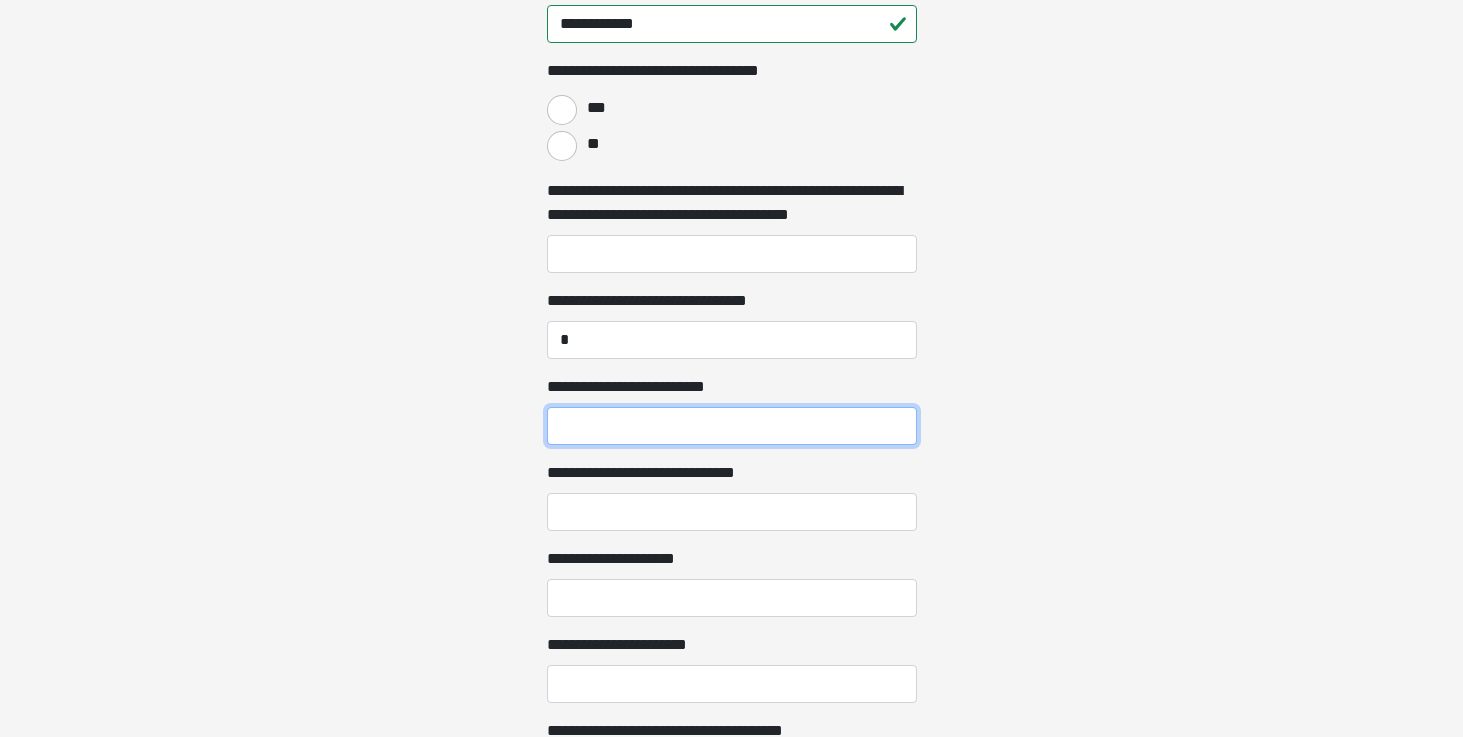 click on "**********" at bounding box center (732, 426) 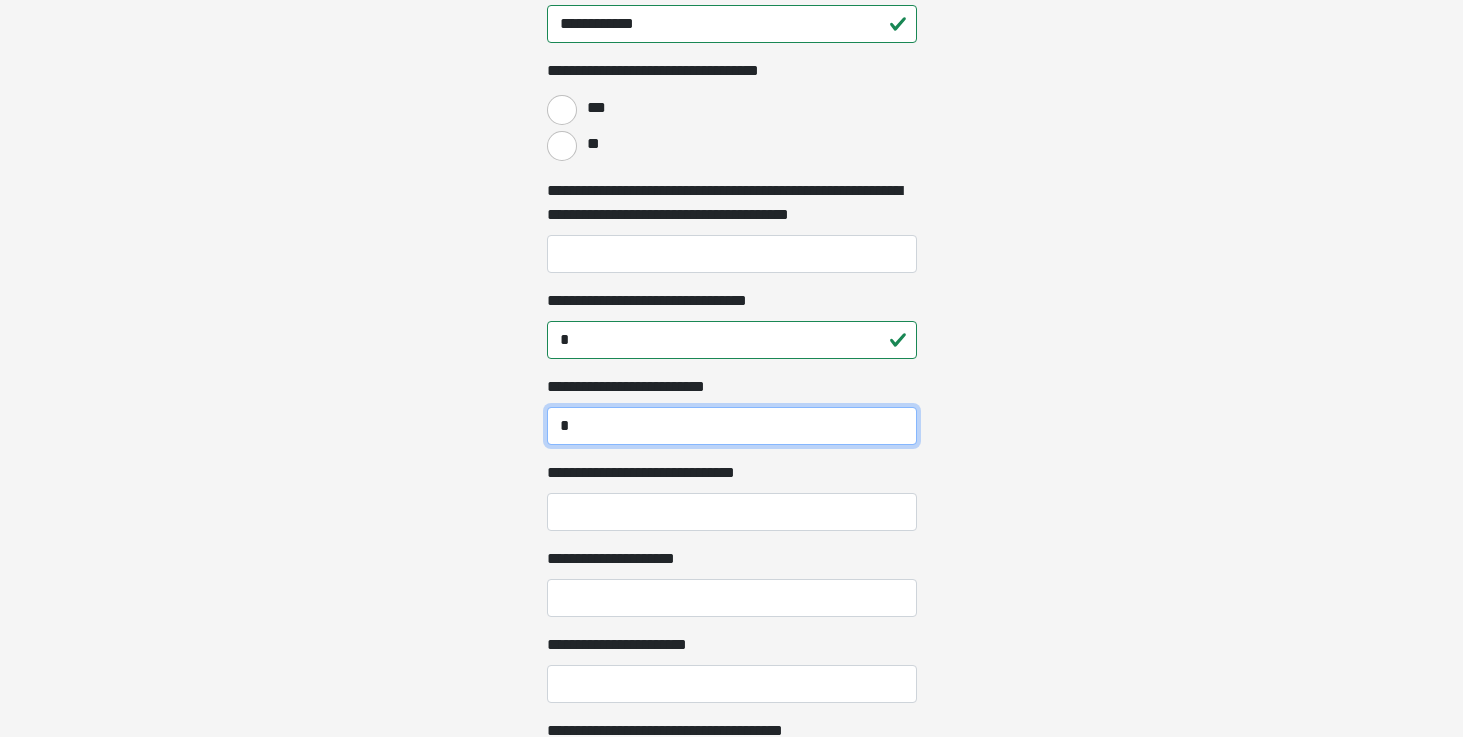 type on "*" 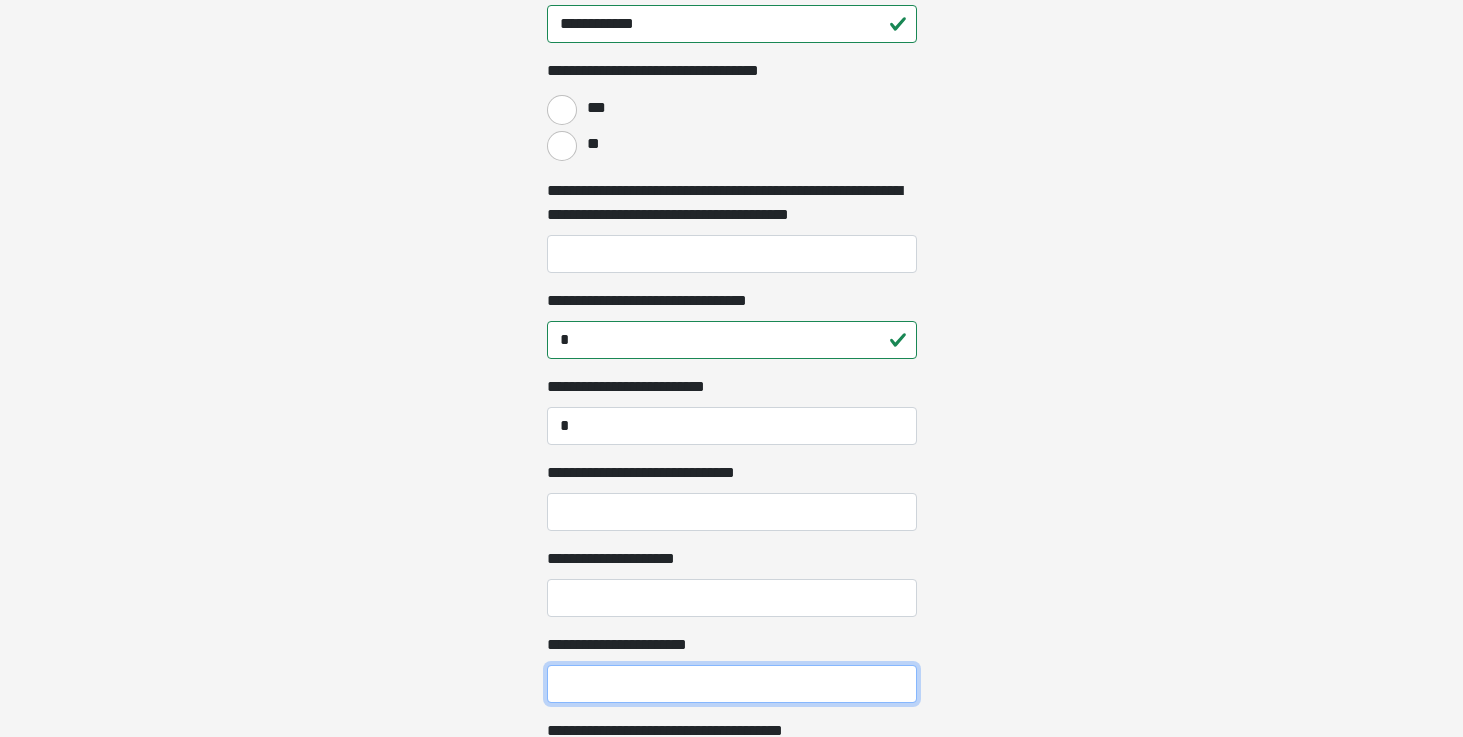 click on "**********" at bounding box center (732, 684) 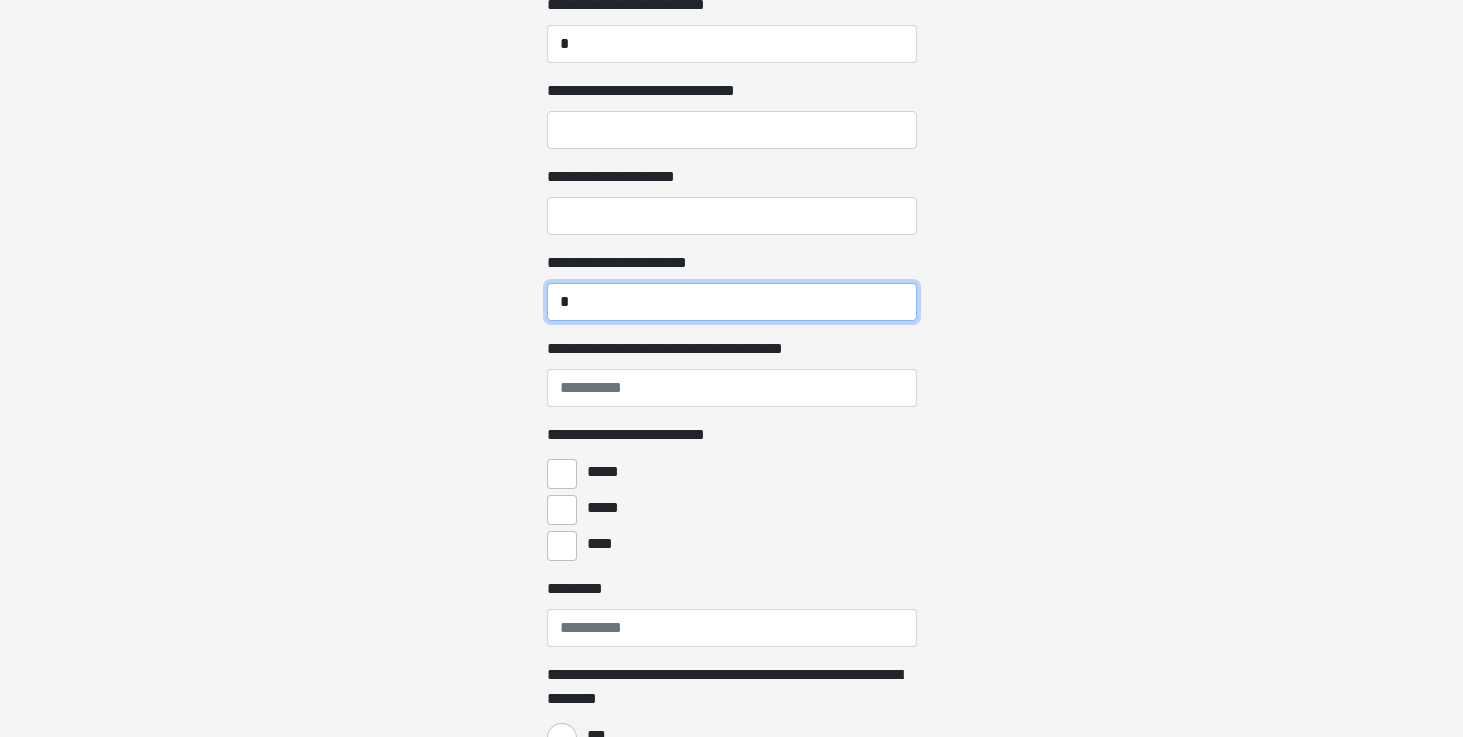 scroll, scrollTop: 1091, scrollLeft: 0, axis: vertical 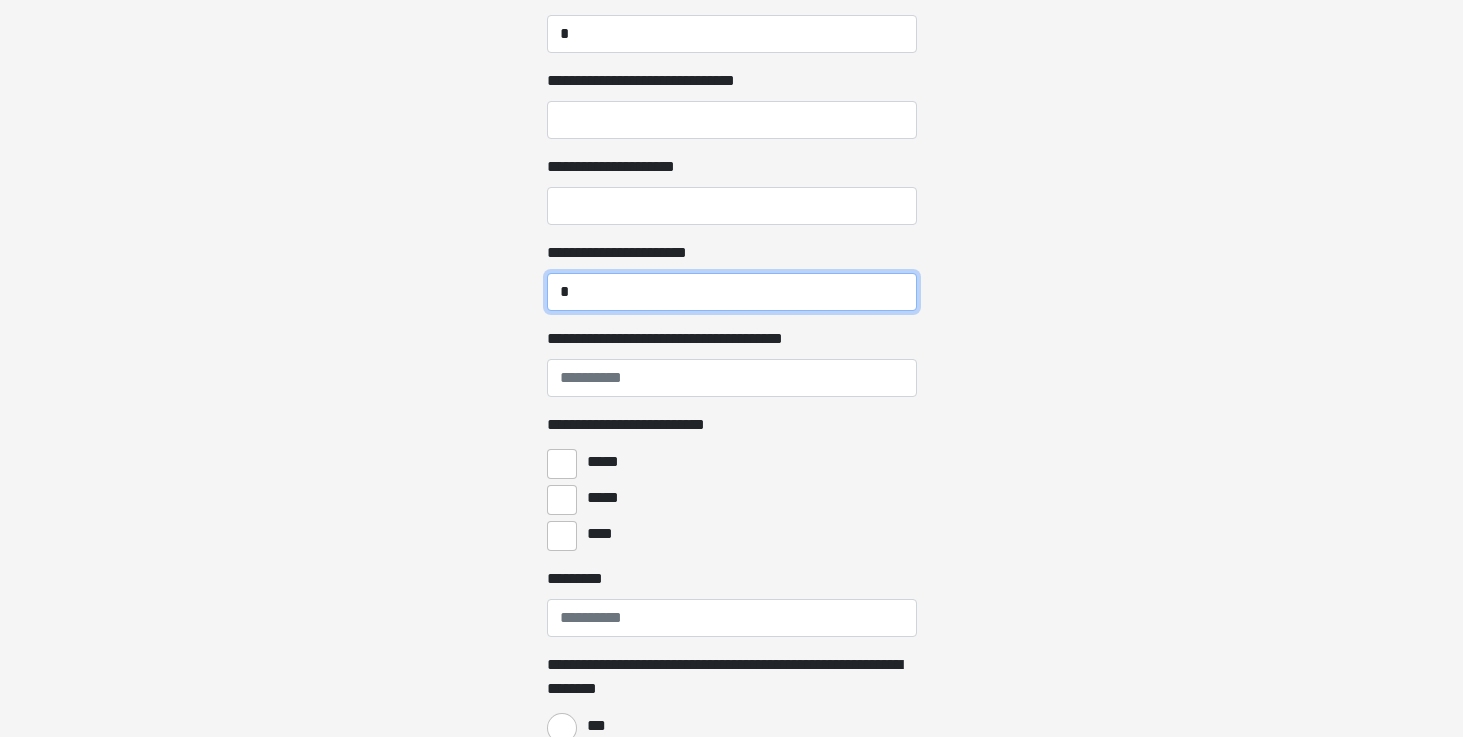 type on "*" 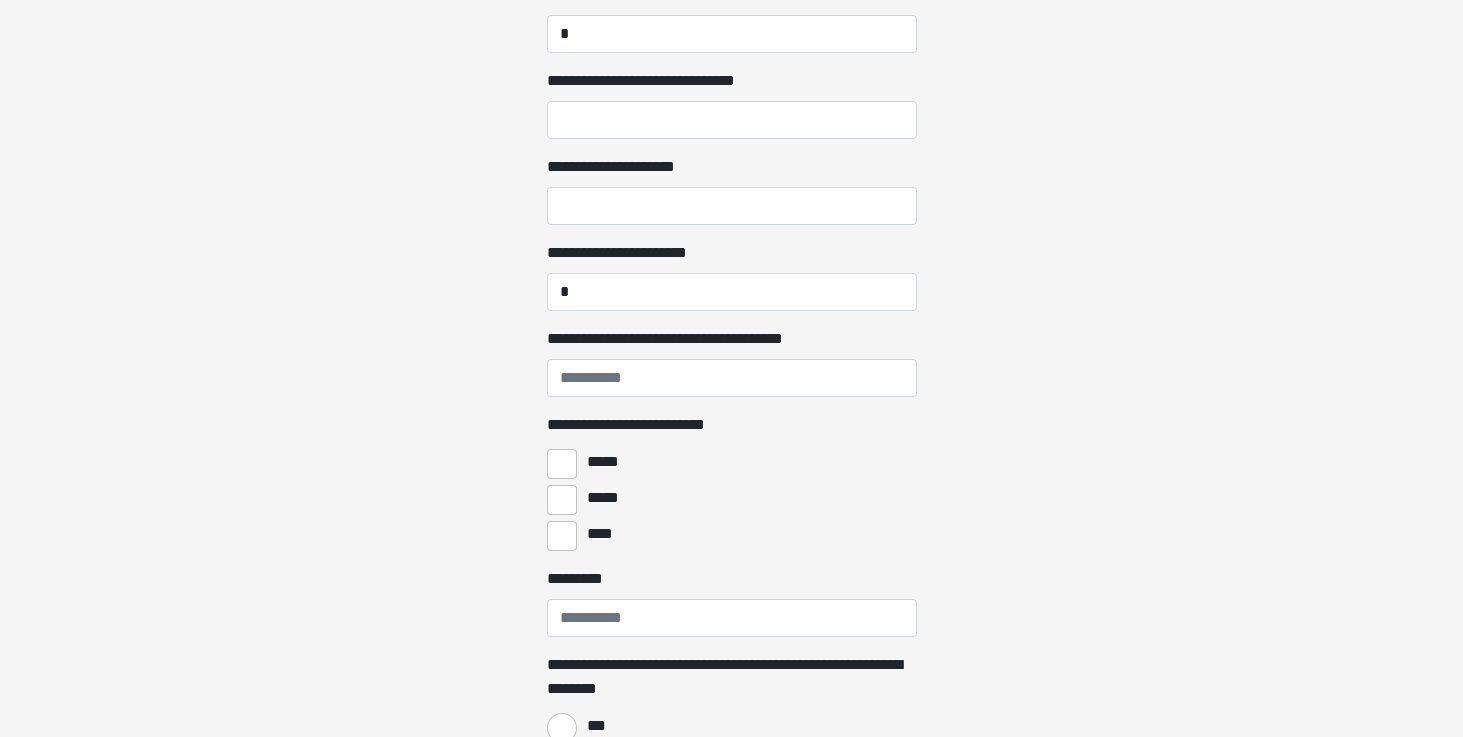 click on "*****" at bounding box center (562, 464) 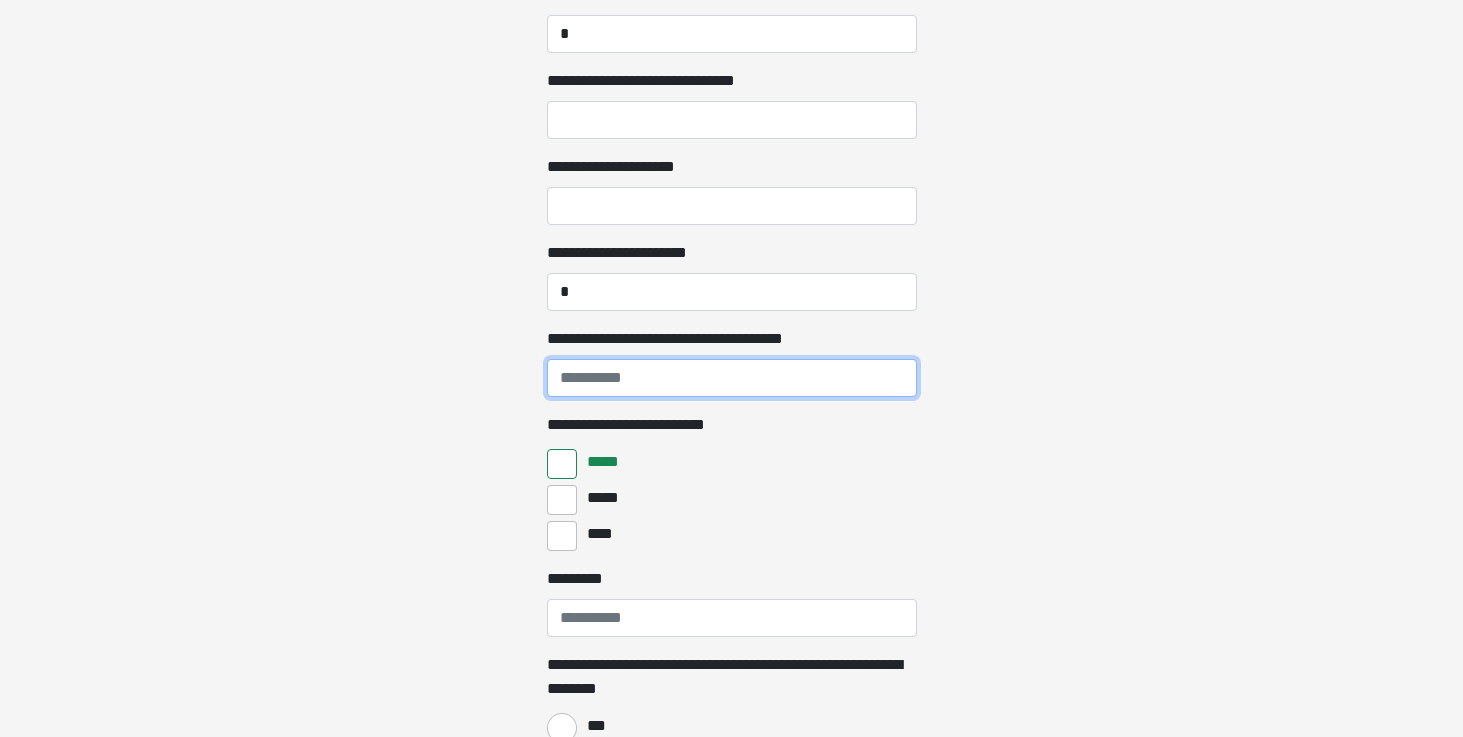 click on "**********" at bounding box center (732, 378) 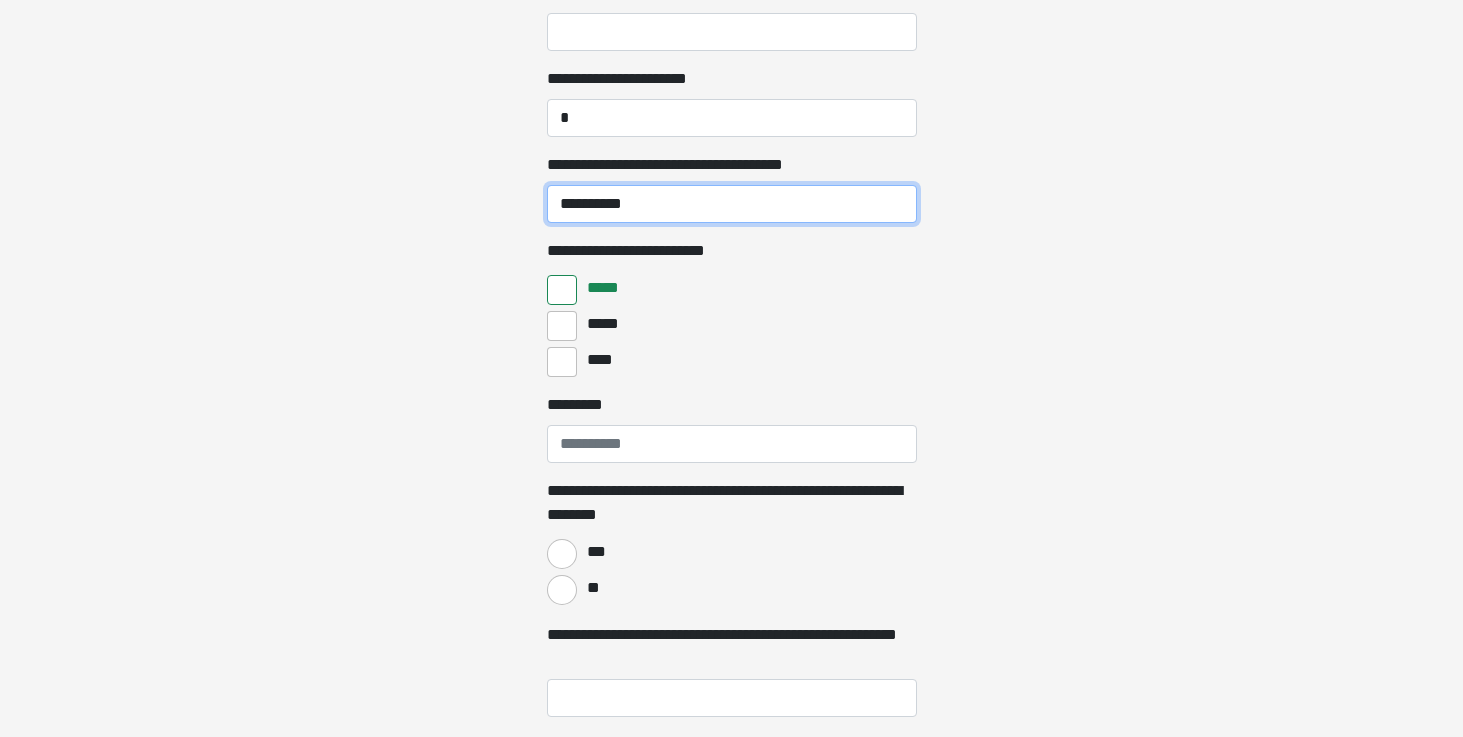 scroll, scrollTop: 1295, scrollLeft: 0, axis: vertical 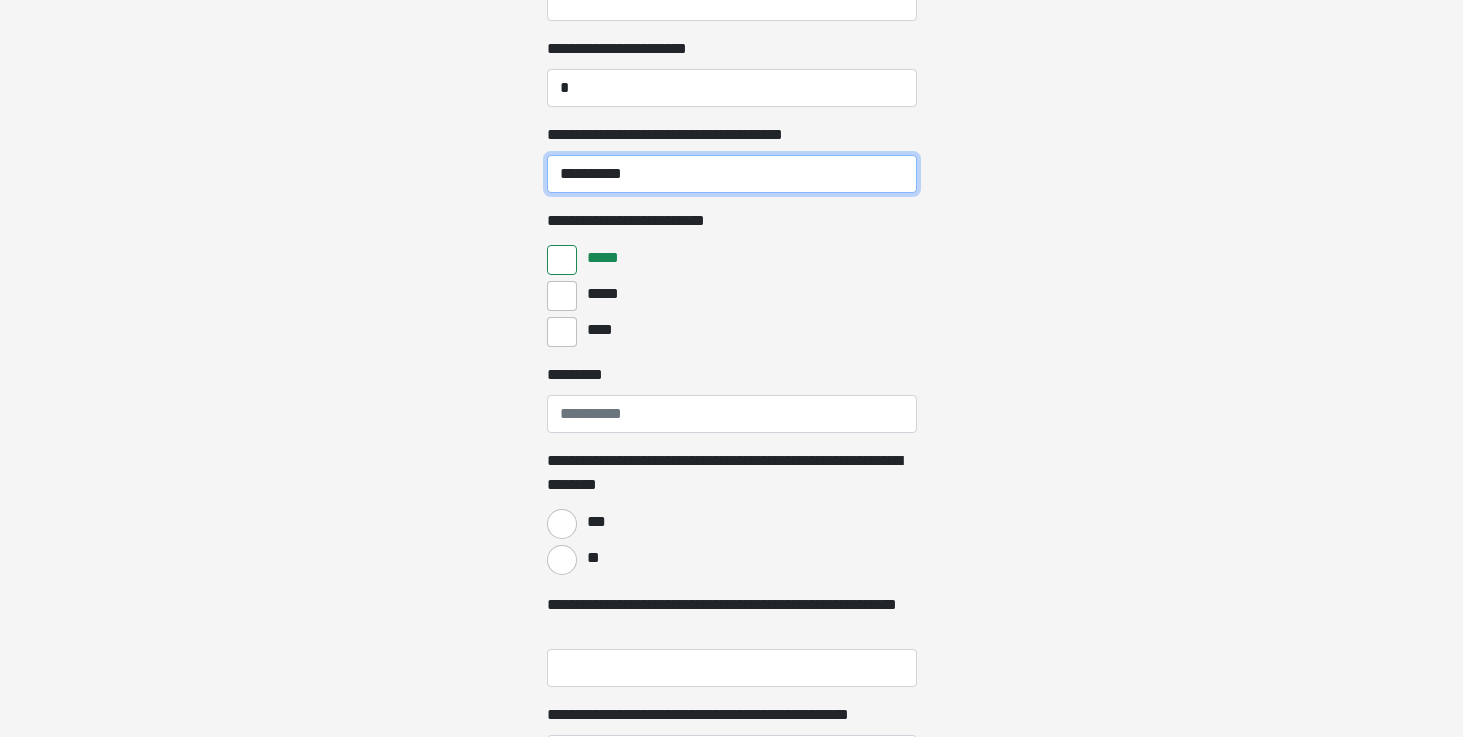 type on "**********" 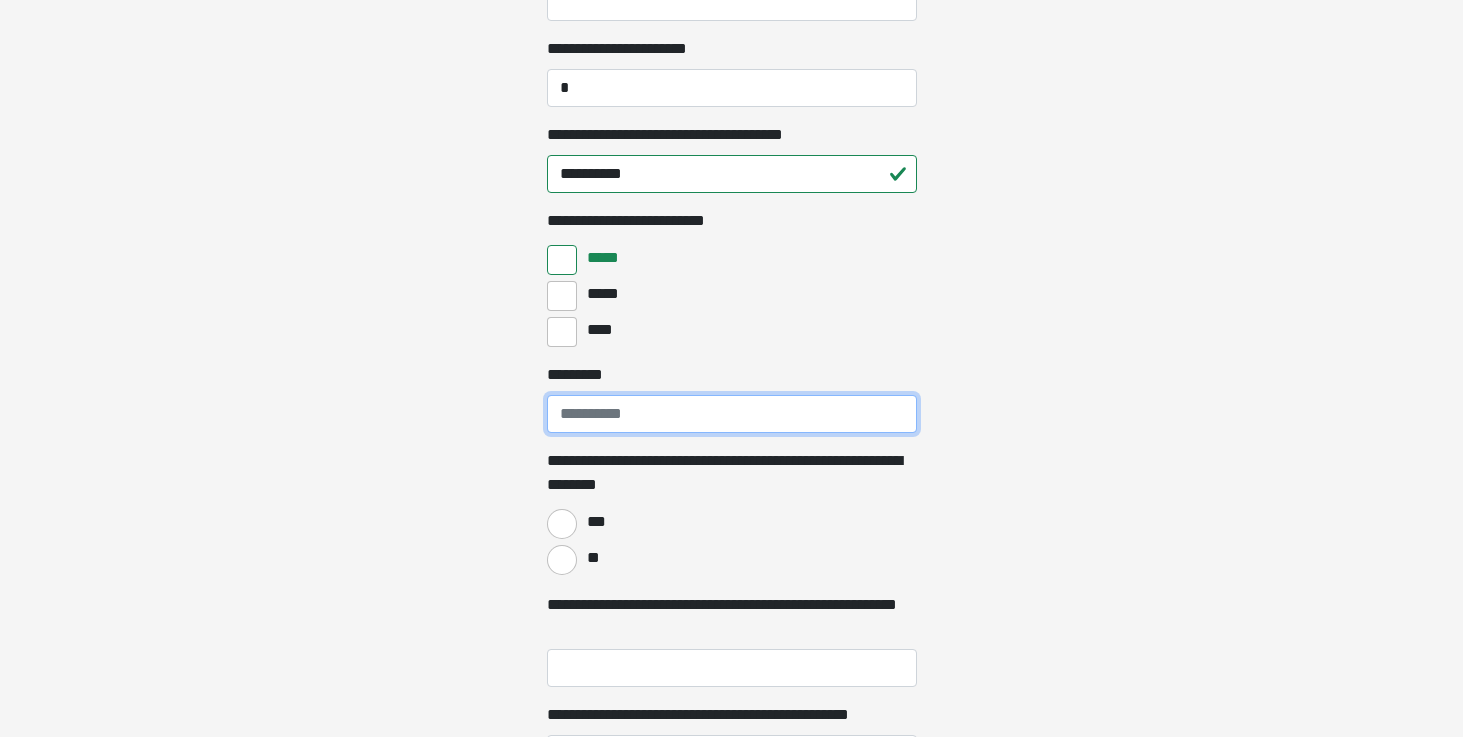click on "*********" at bounding box center (732, 414) 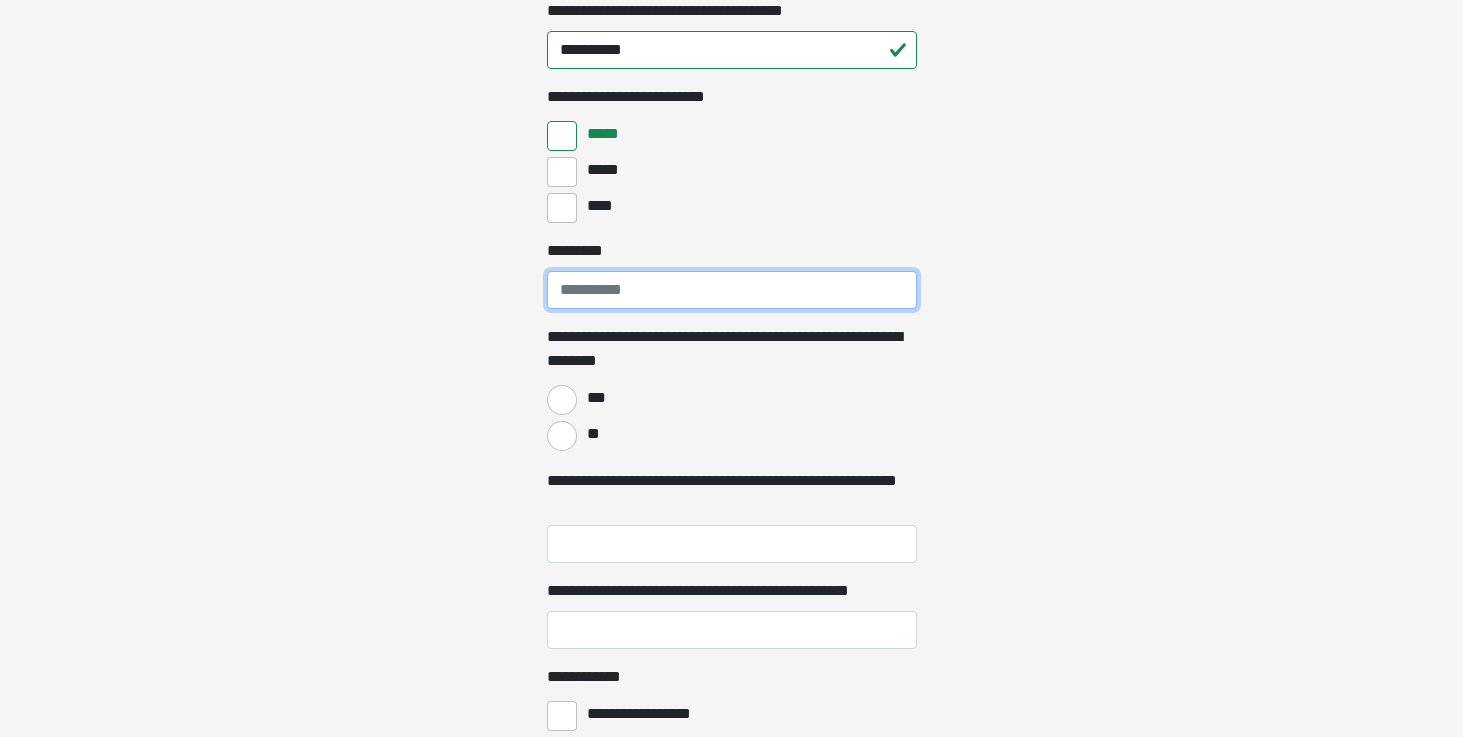scroll, scrollTop: 1428, scrollLeft: 0, axis: vertical 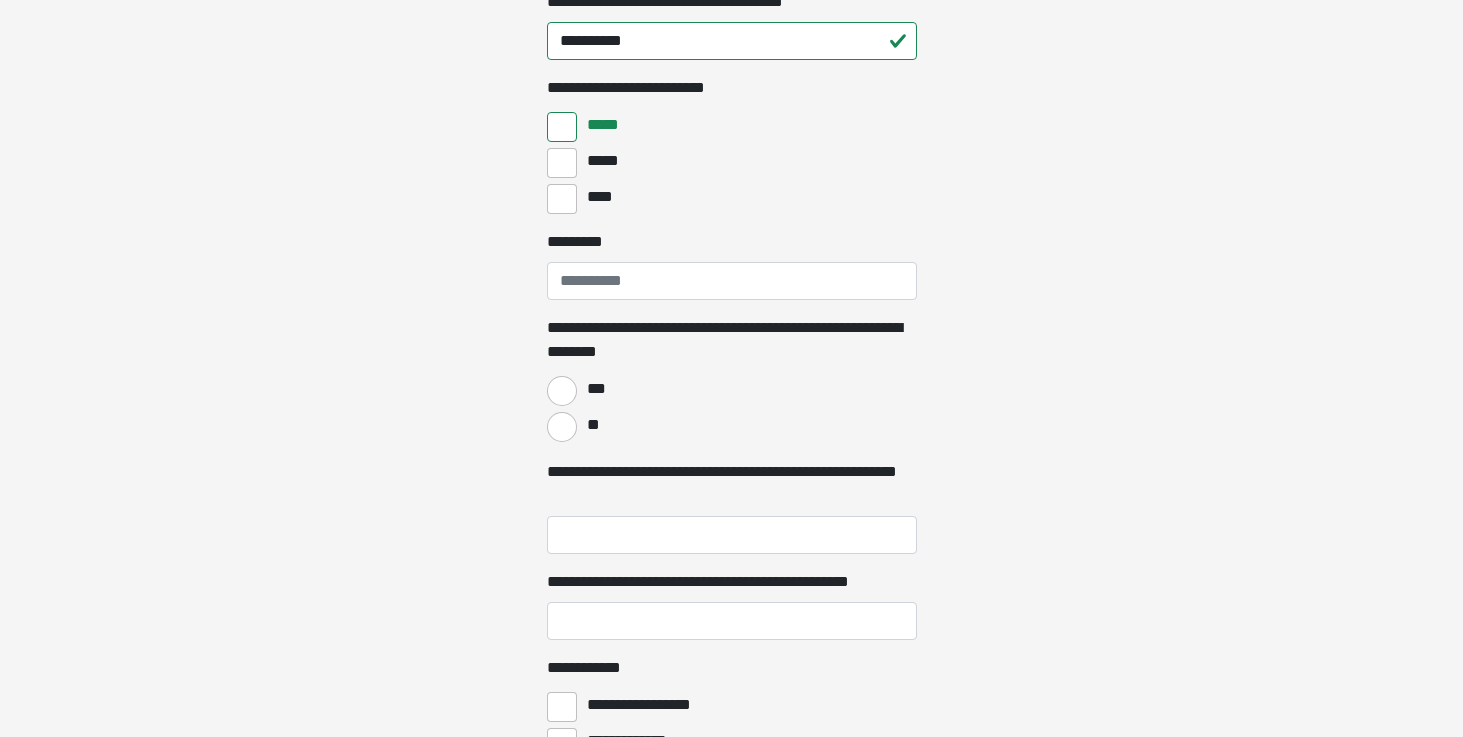 click on "**" at bounding box center (562, 427) 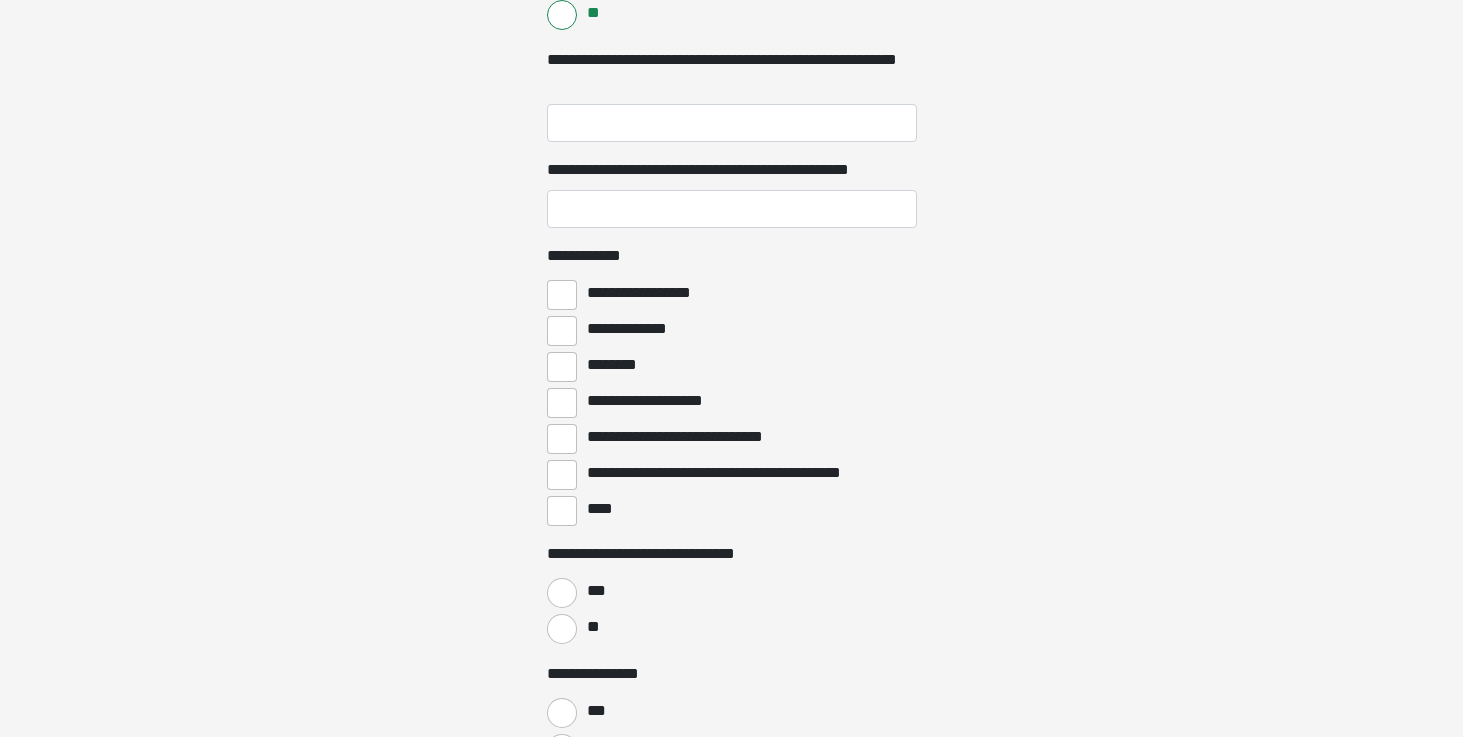 scroll, scrollTop: 1850, scrollLeft: 0, axis: vertical 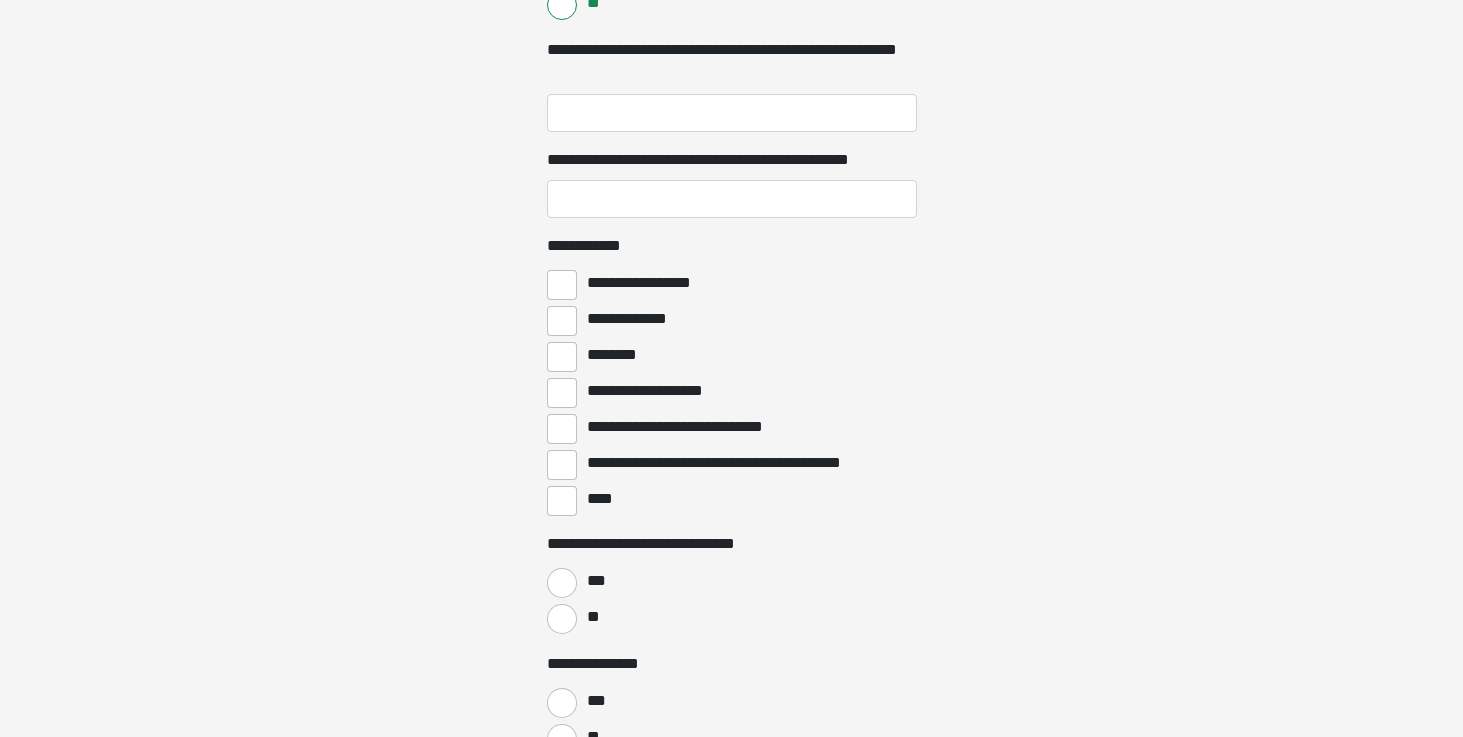 click on "**********" at bounding box center (562, 321) 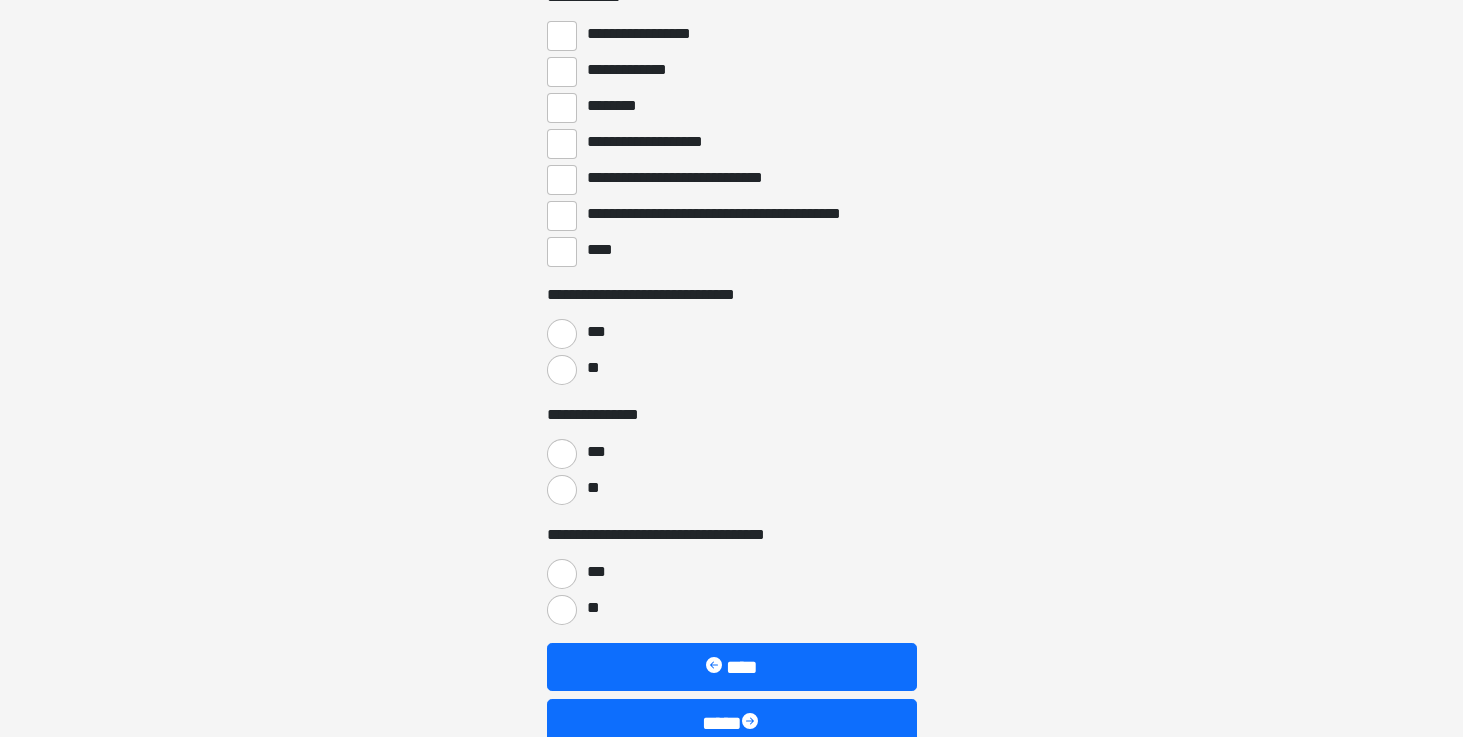 scroll, scrollTop: 2105, scrollLeft: 0, axis: vertical 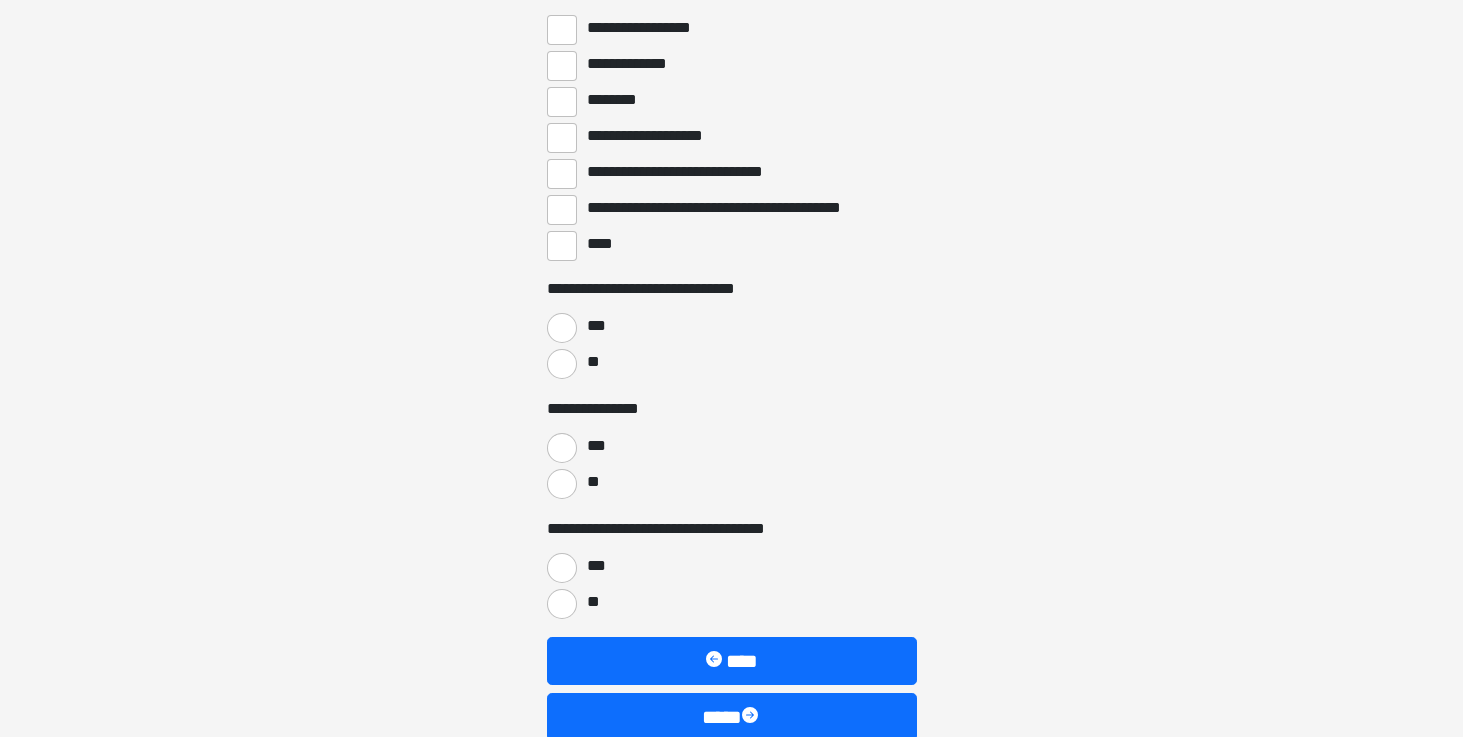 click on "**" at bounding box center (562, 364) 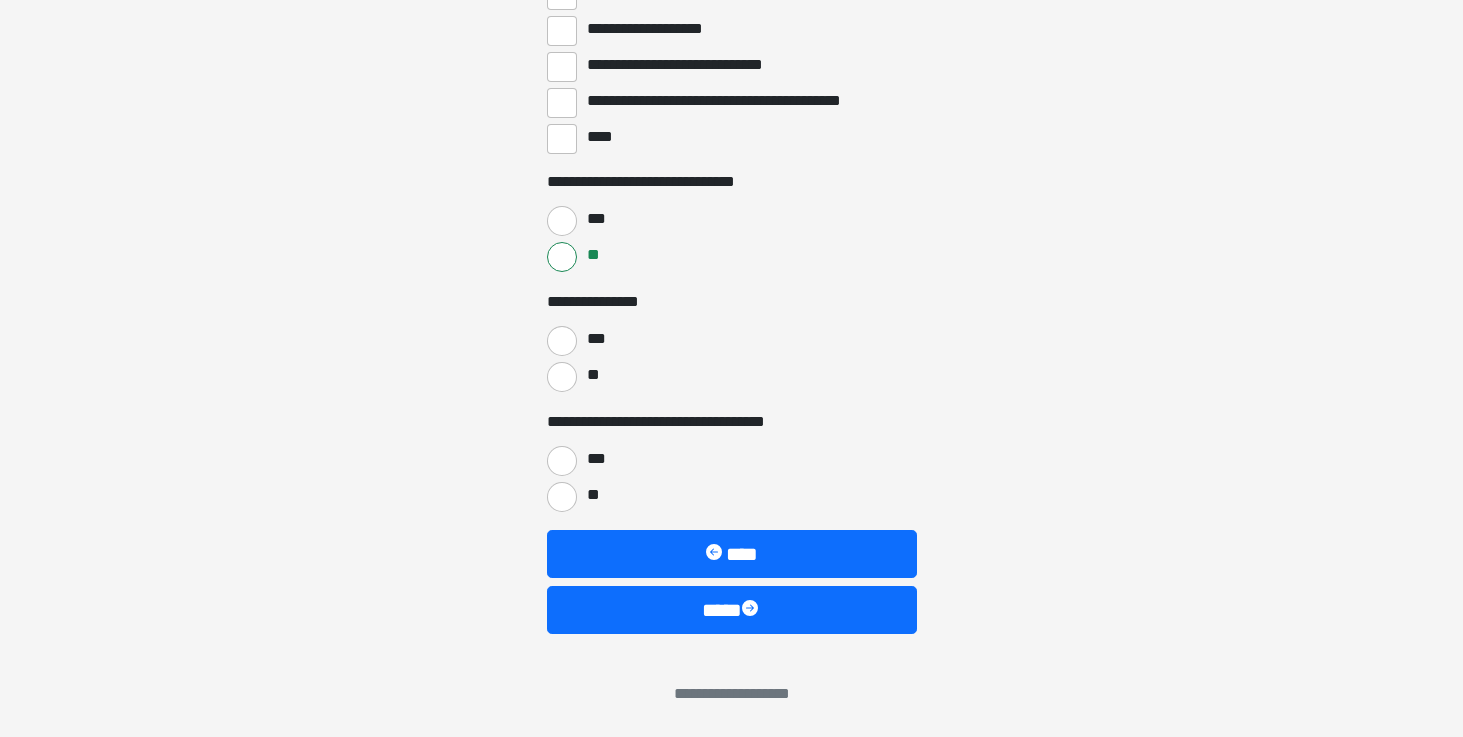 click on "**" at bounding box center (562, 377) 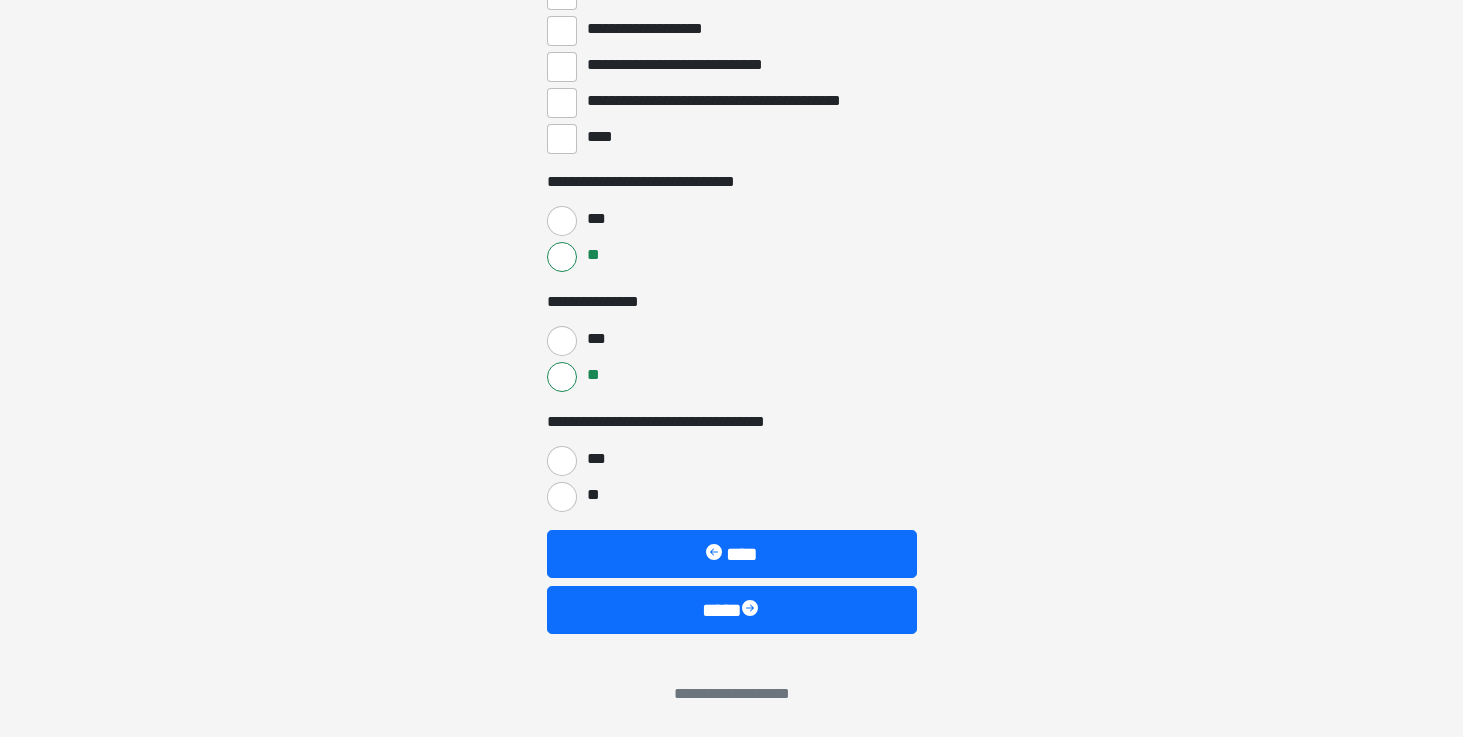 scroll, scrollTop: 2212, scrollLeft: 0, axis: vertical 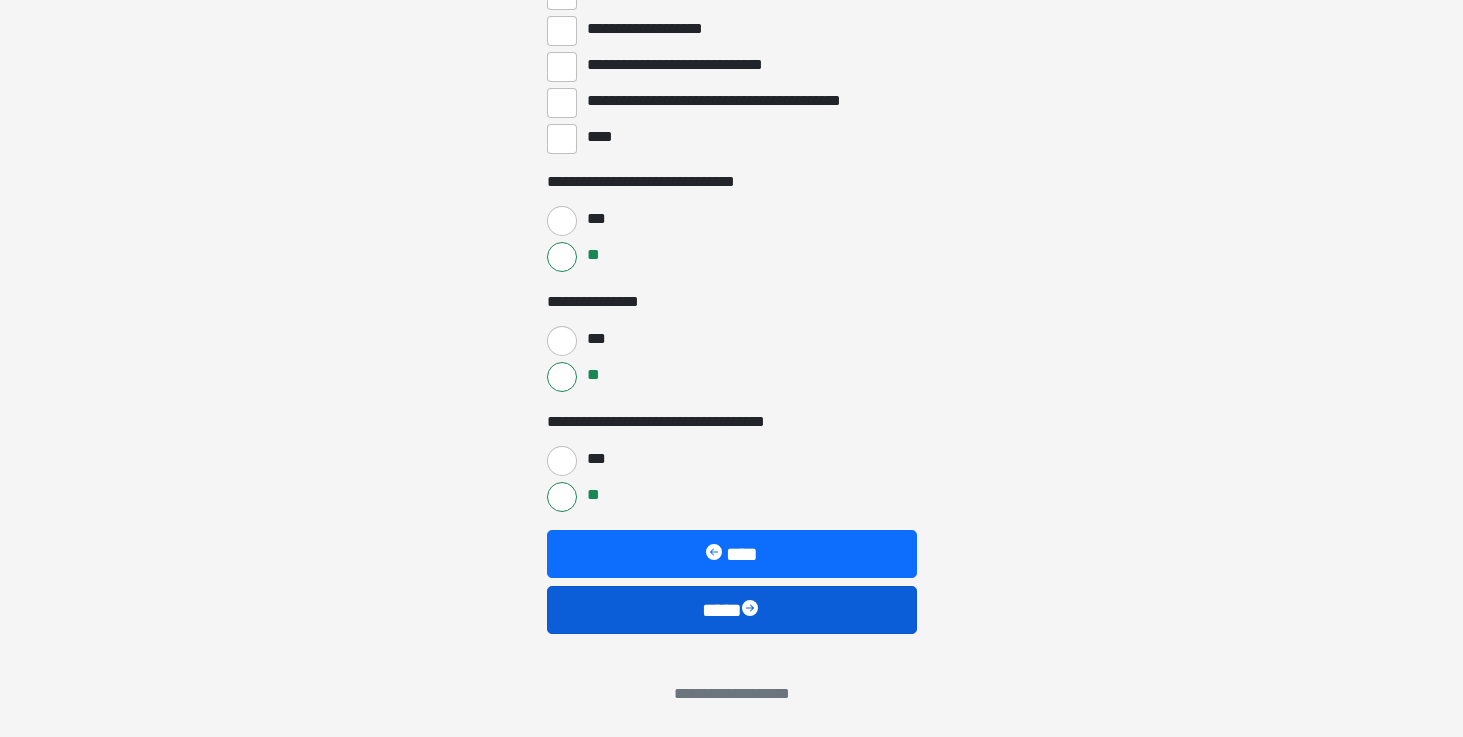 click on "****" at bounding box center [732, 610] 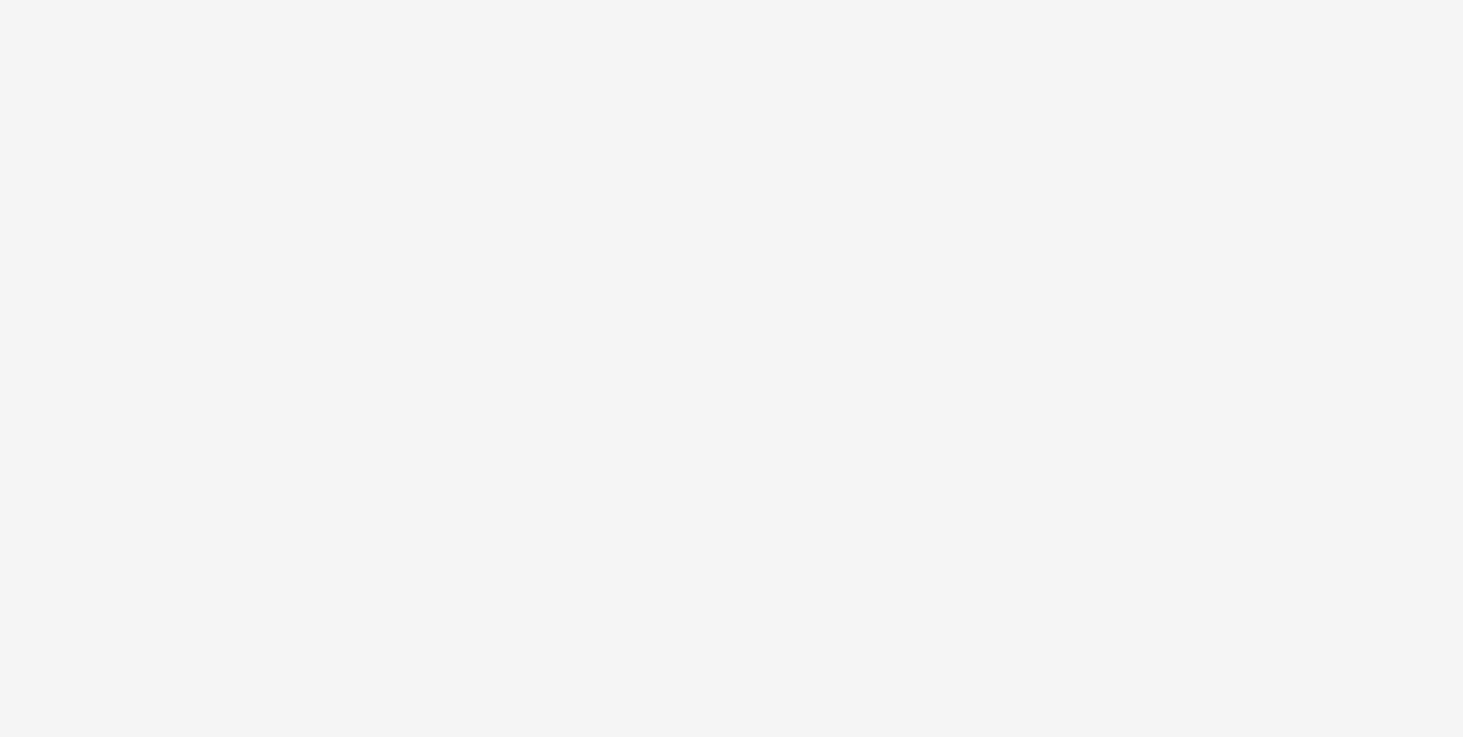 scroll, scrollTop: 26, scrollLeft: 0, axis: vertical 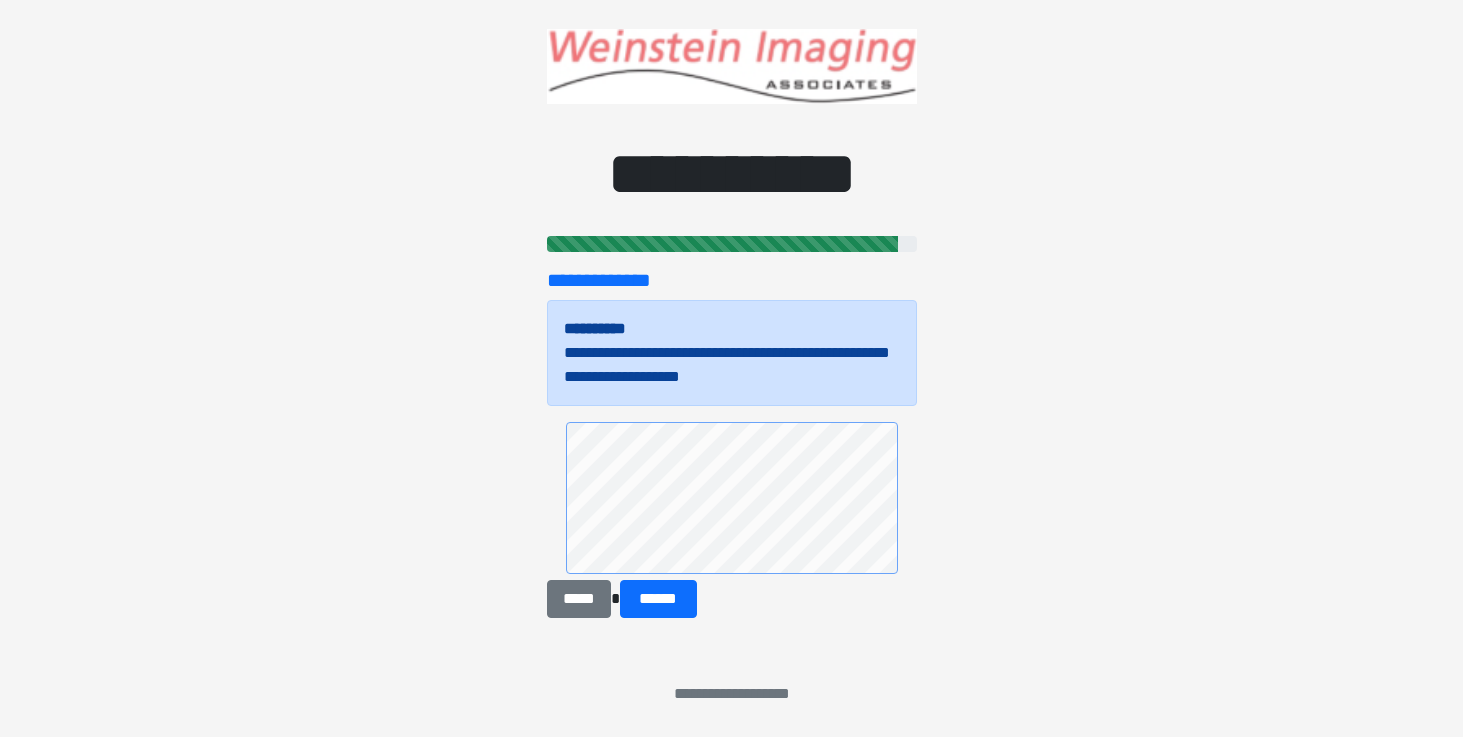 click at bounding box center [732, 501] 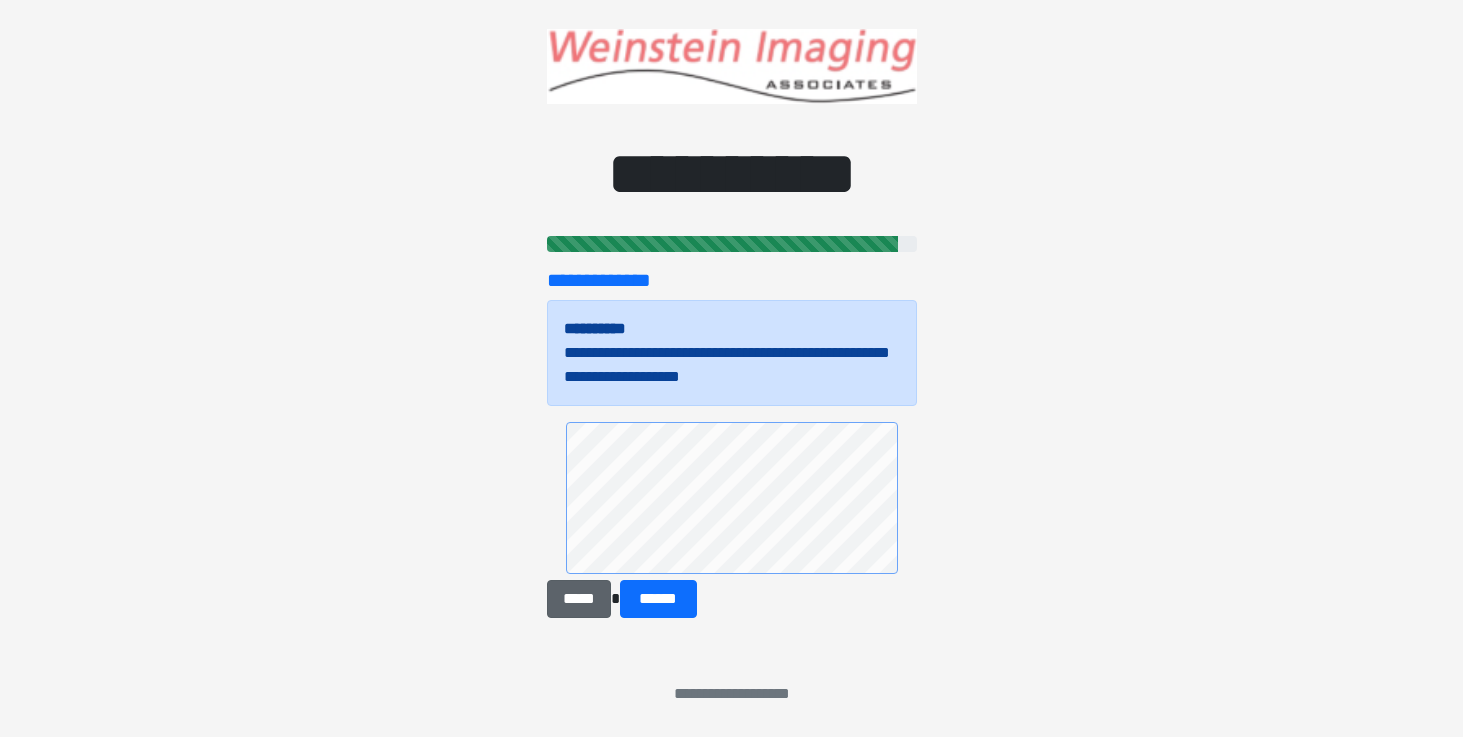 click on "*****" at bounding box center (579, 599) 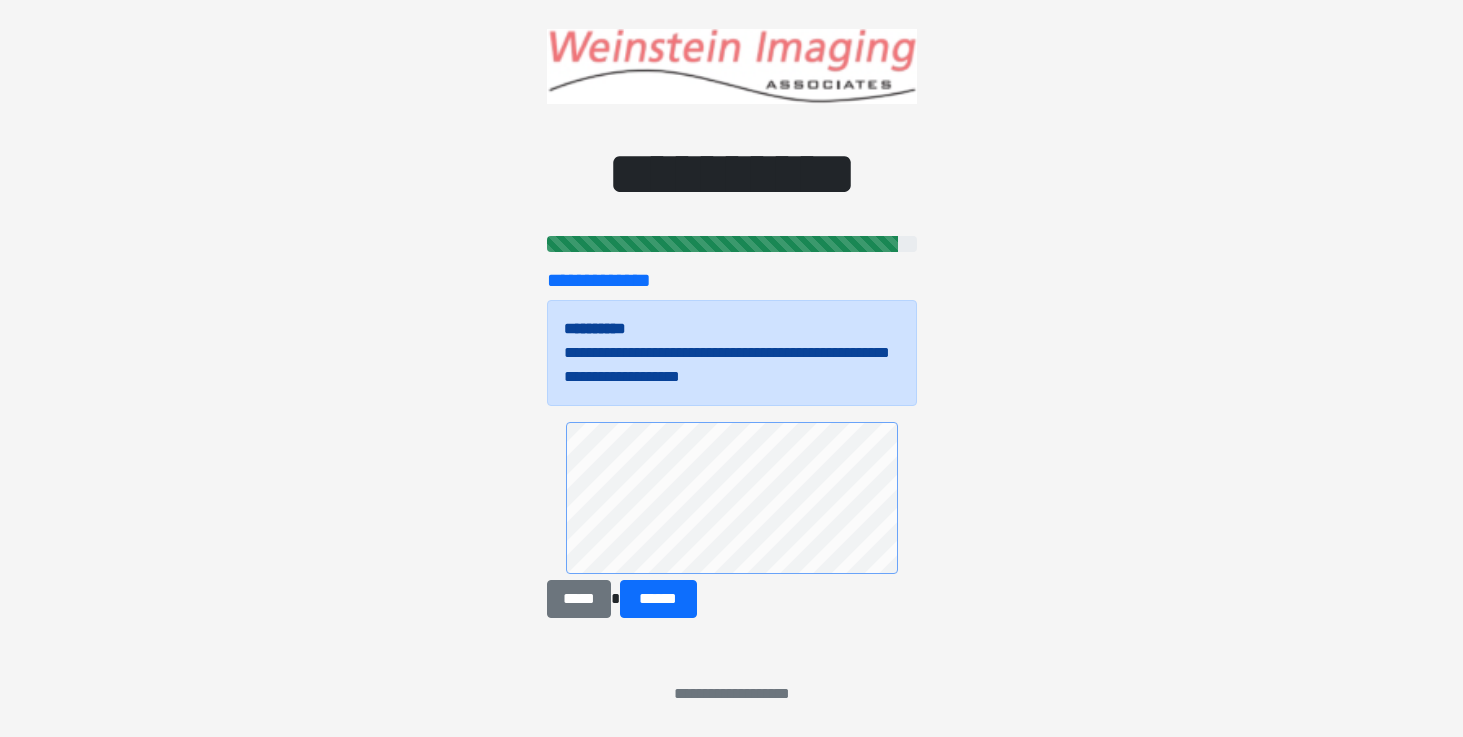 click at bounding box center [732, 501] 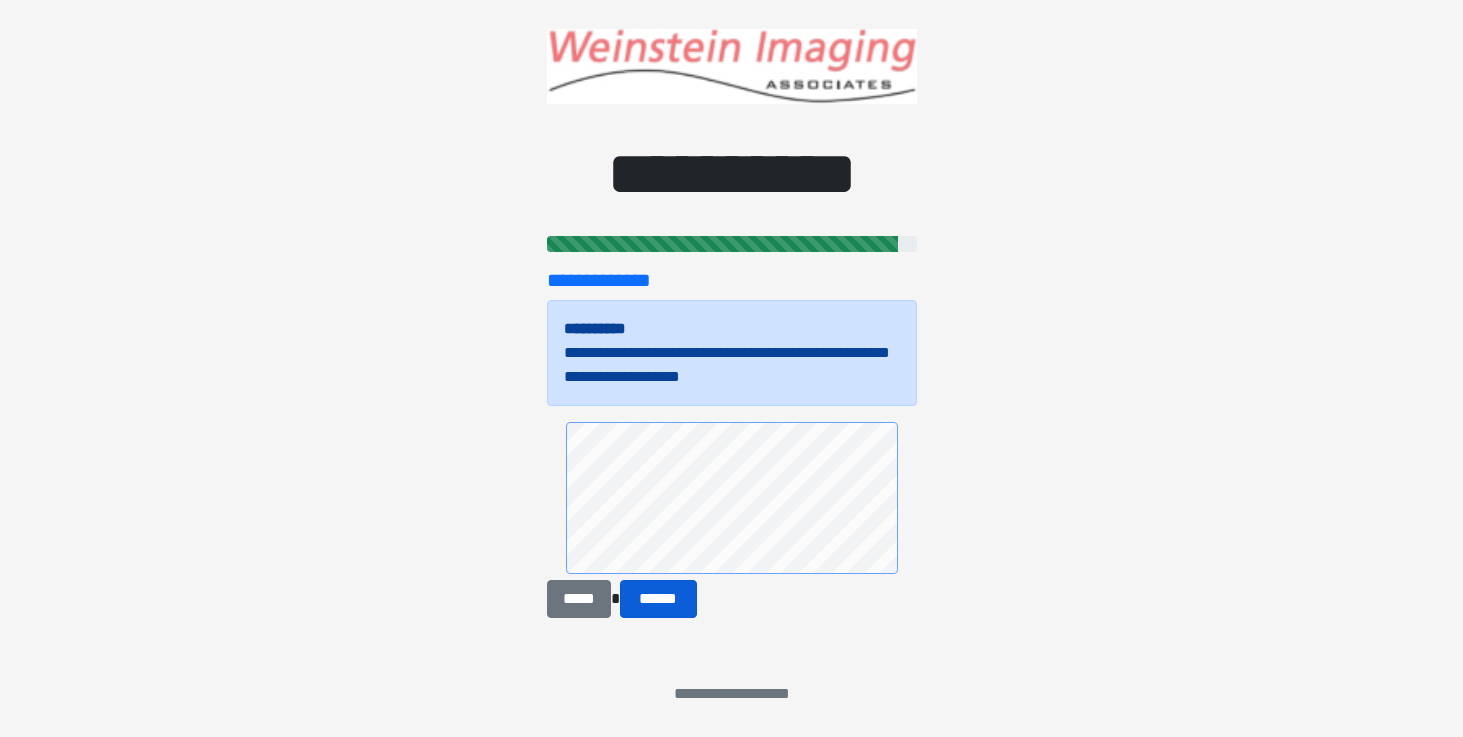 click on "******" at bounding box center (658, 599) 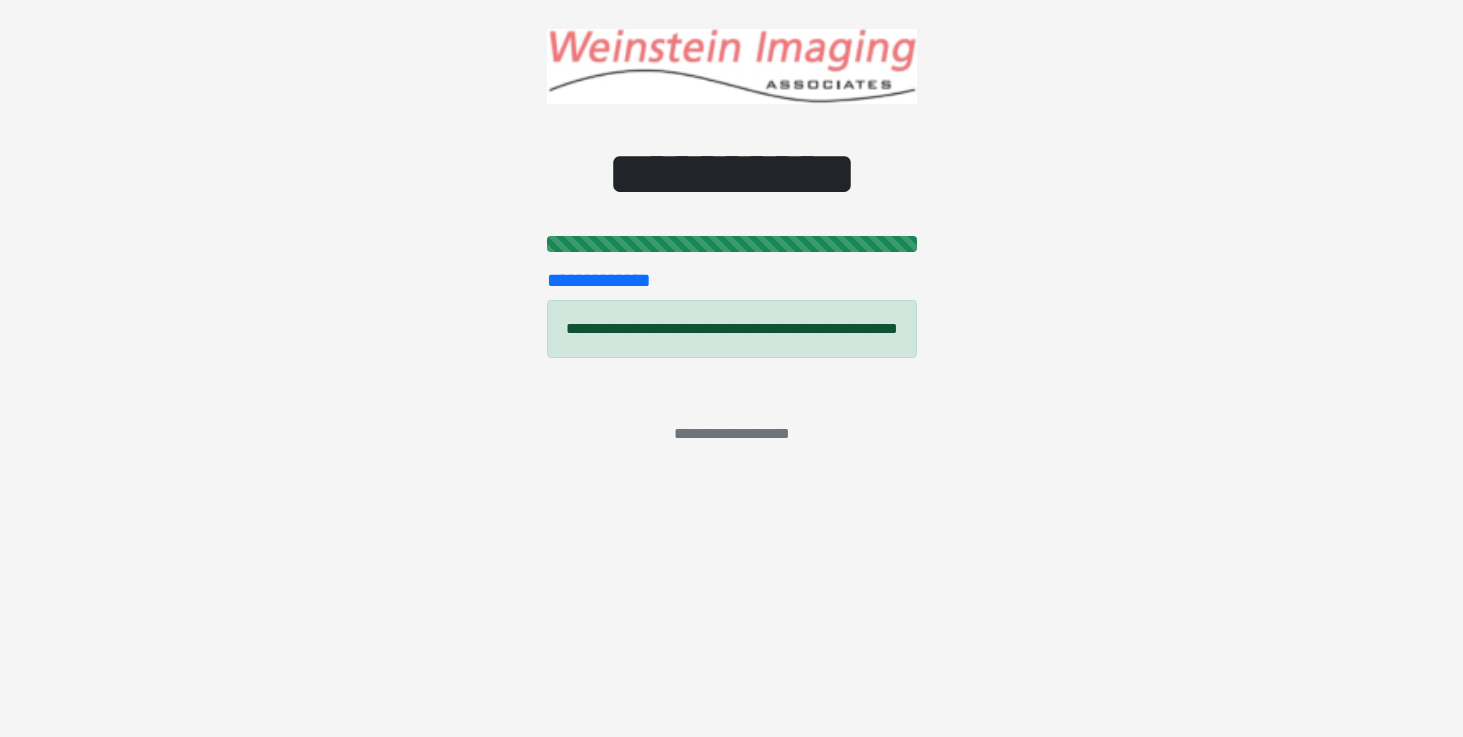 scroll, scrollTop: 0, scrollLeft: 0, axis: both 